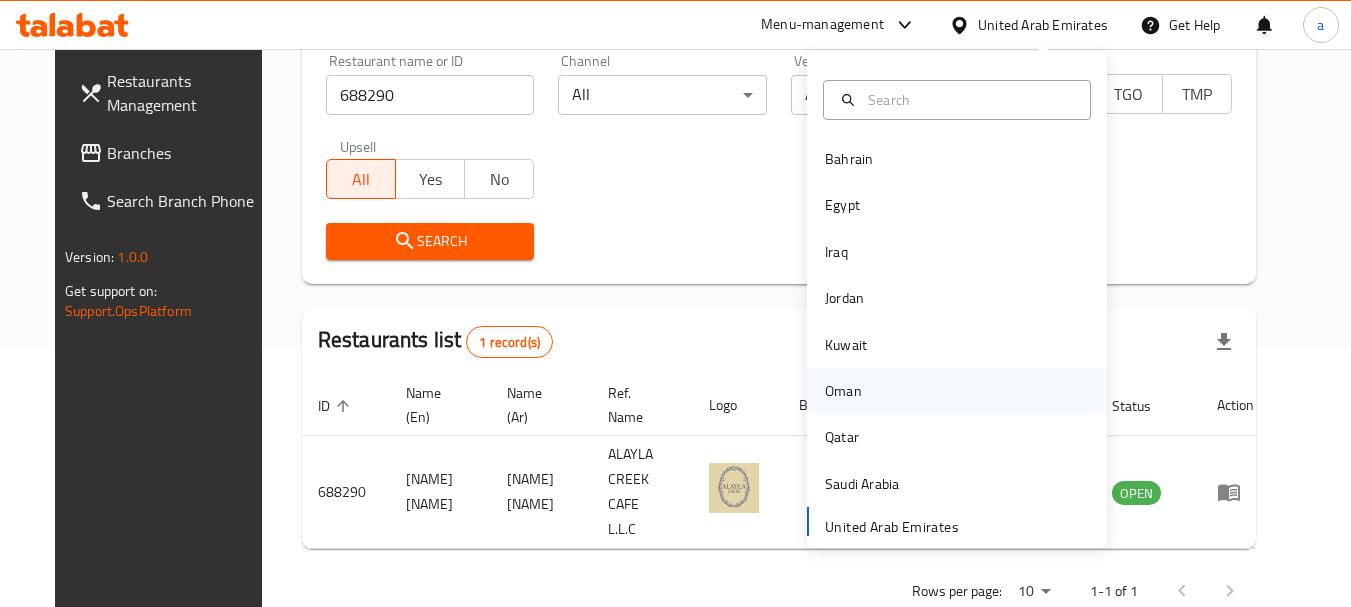 click on "Oman" at bounding box center [843, 391] 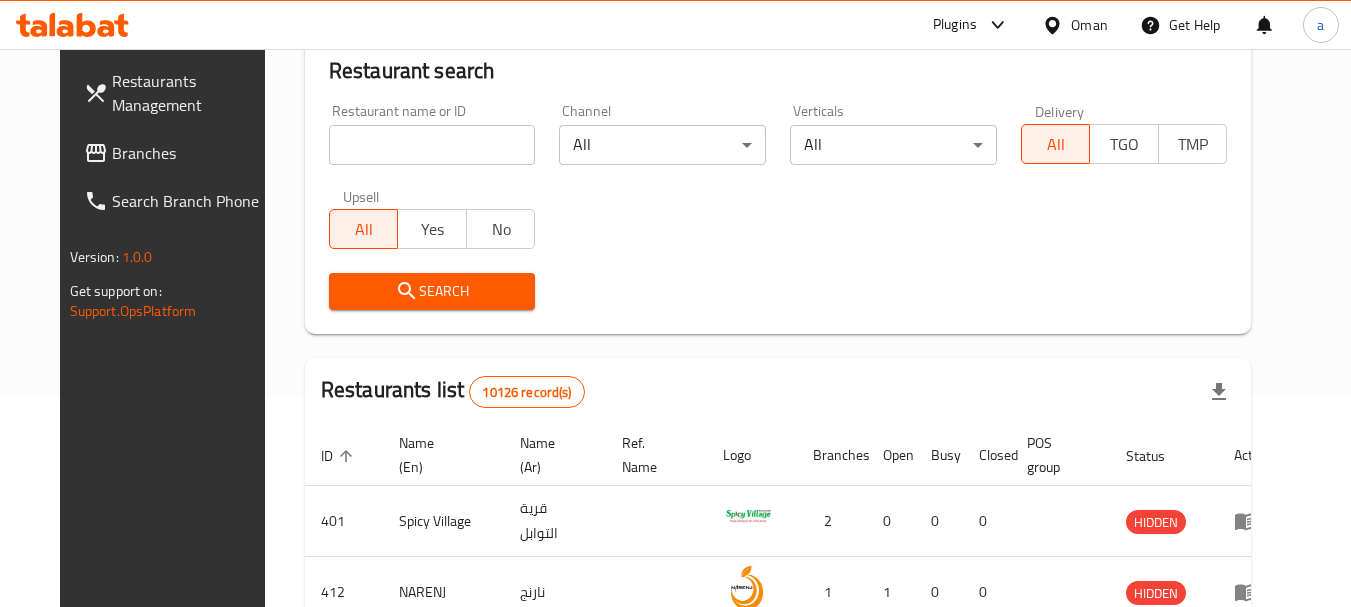 scroll, scrollTop: 260, scrollLeft: 0, axis: vertical 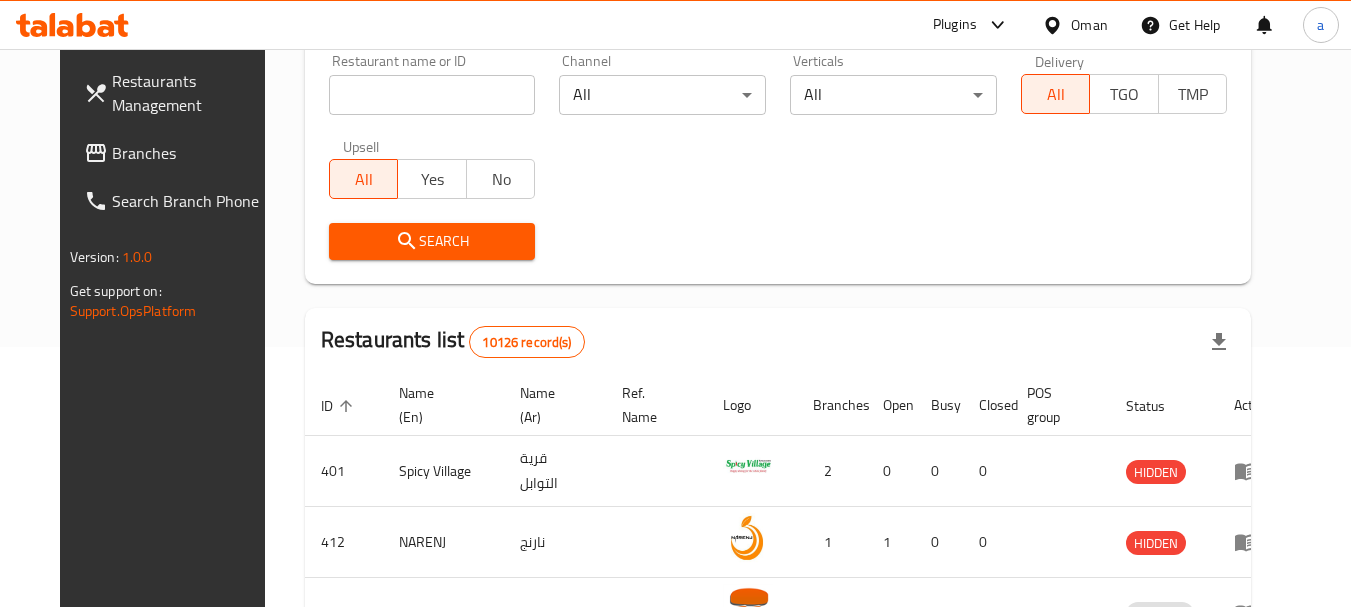 click on "Branches" at bounding box center (191, 153) 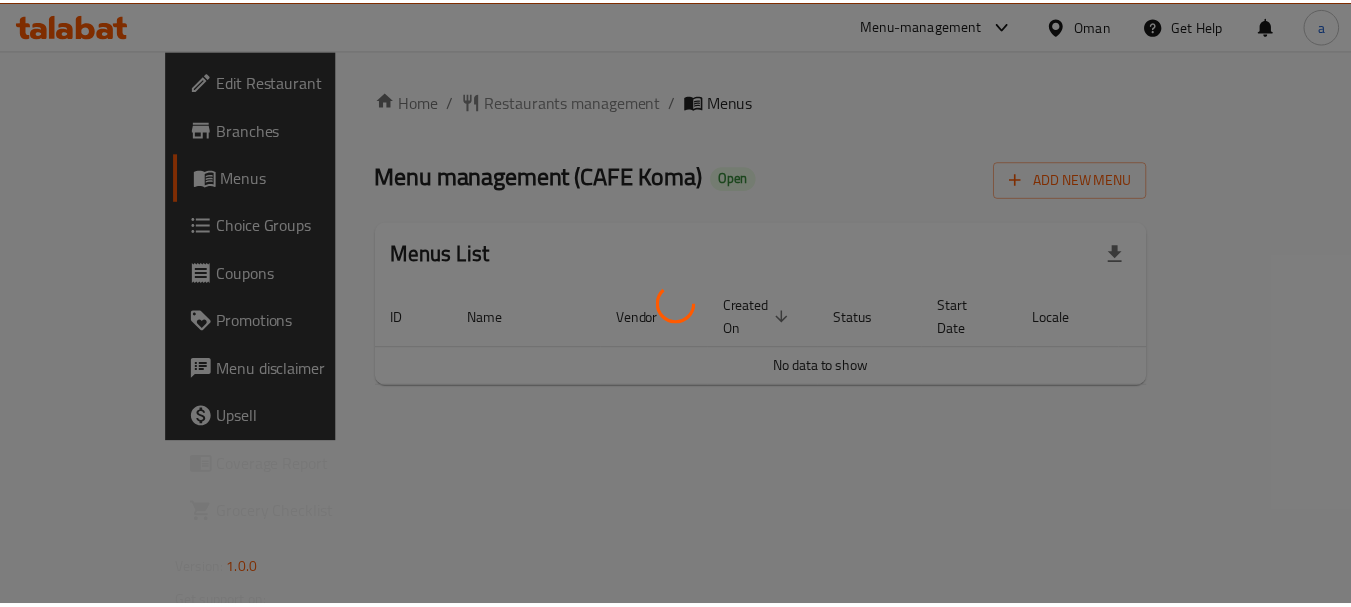 scroll, scrollTop: 0, scrollLeft: 0, axis: both 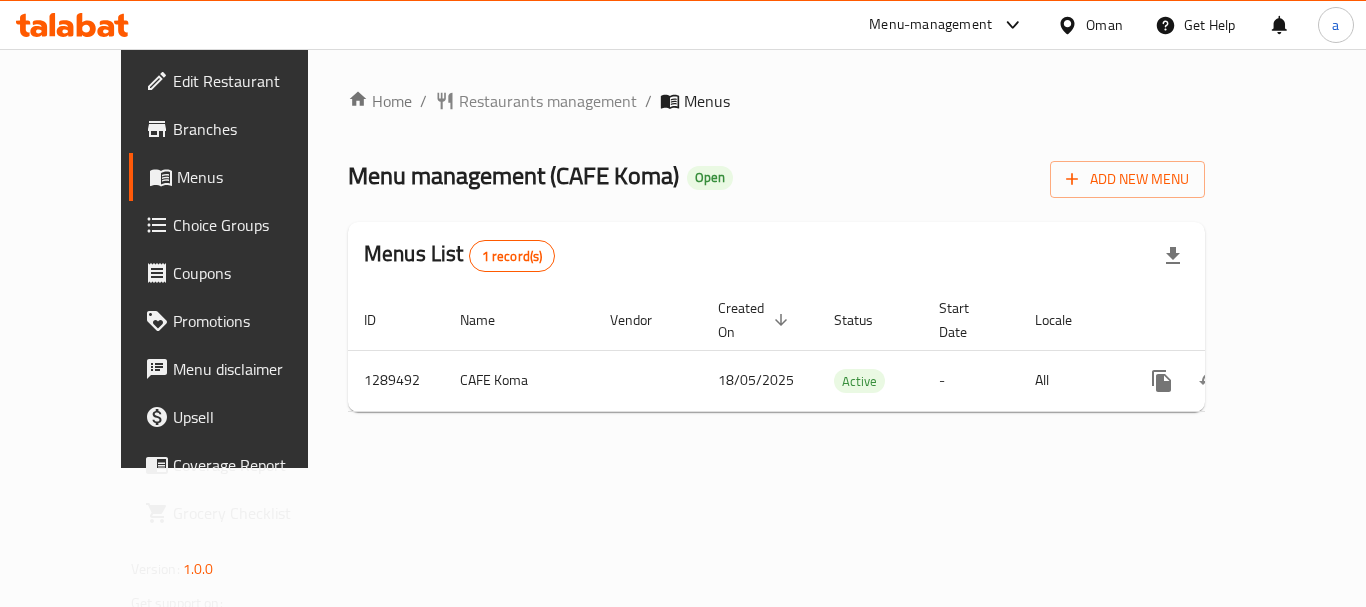 click on "Restaurants management" at bounding box center (548, 101) 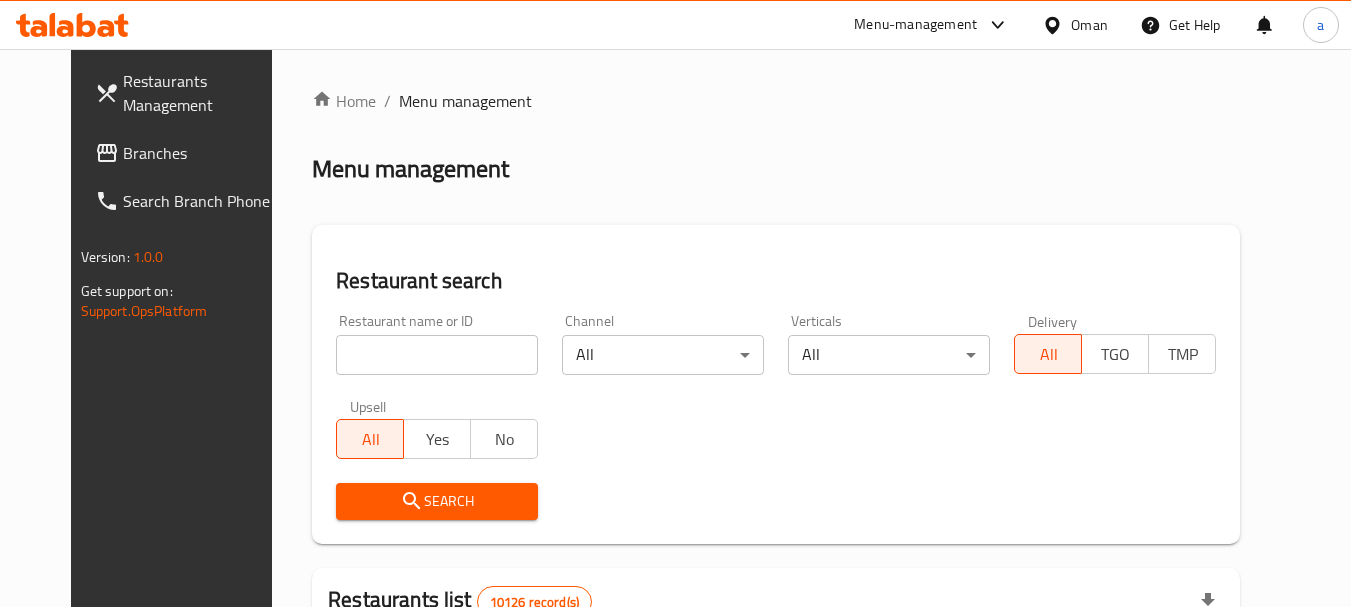 click at bounding box center (437, 355) 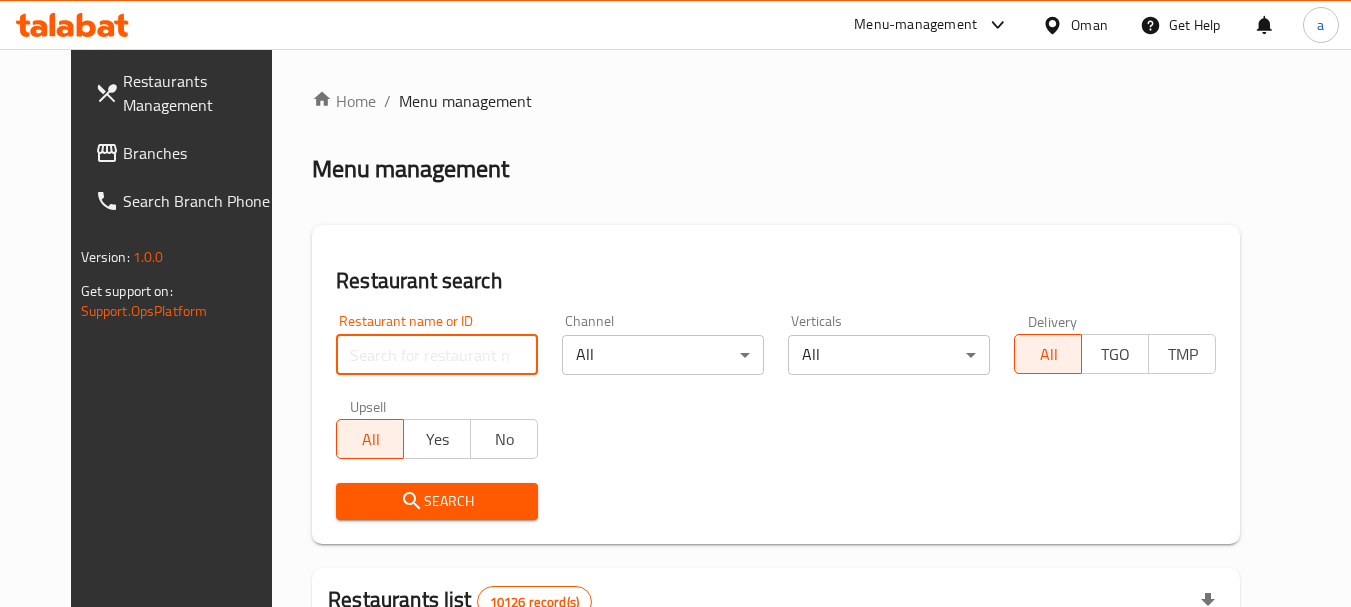 paste on "697547" 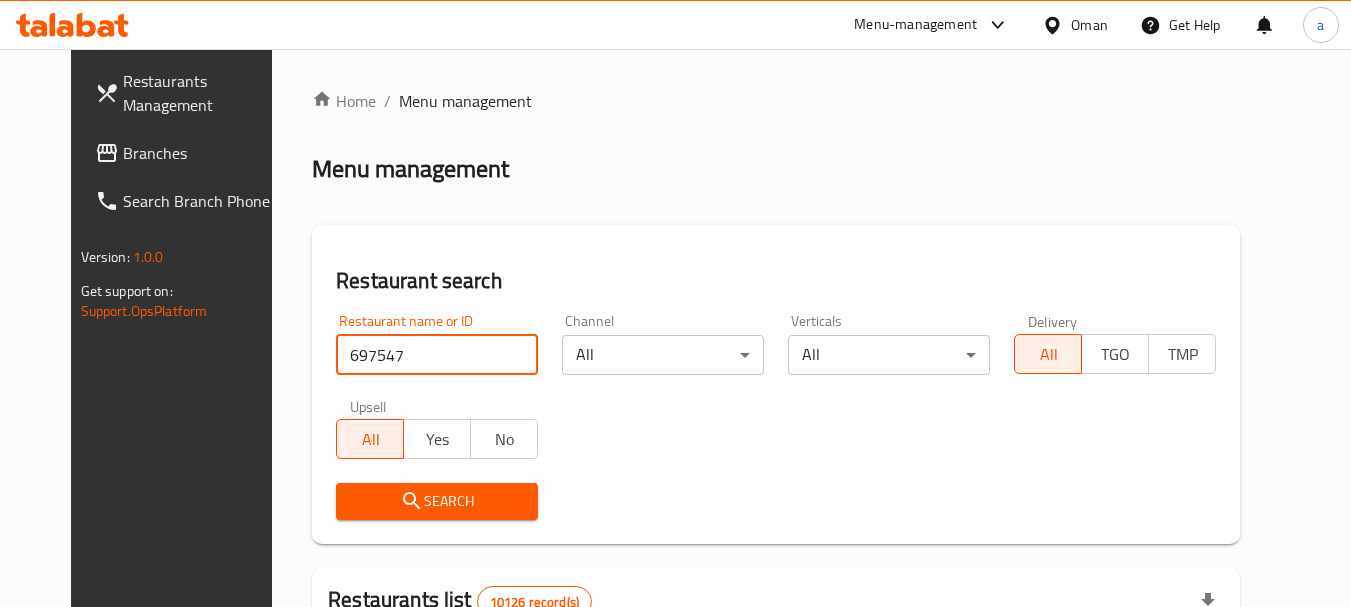 type on "697547" 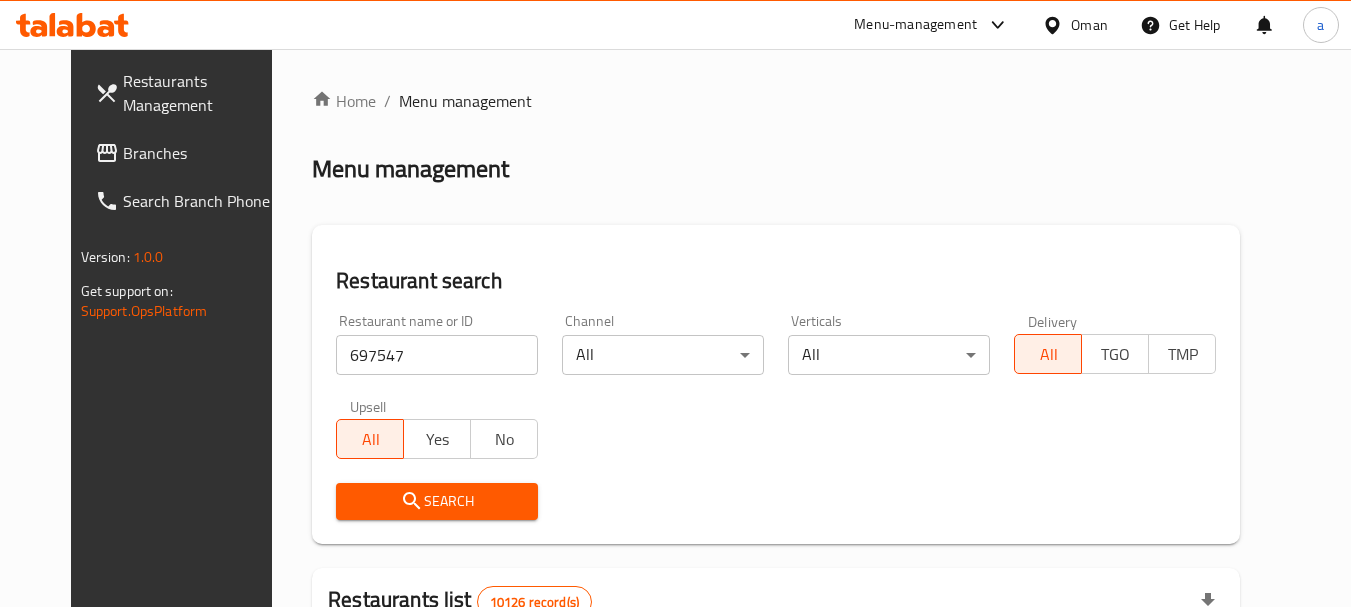 click on "Search" at bounding box center (437, 501) 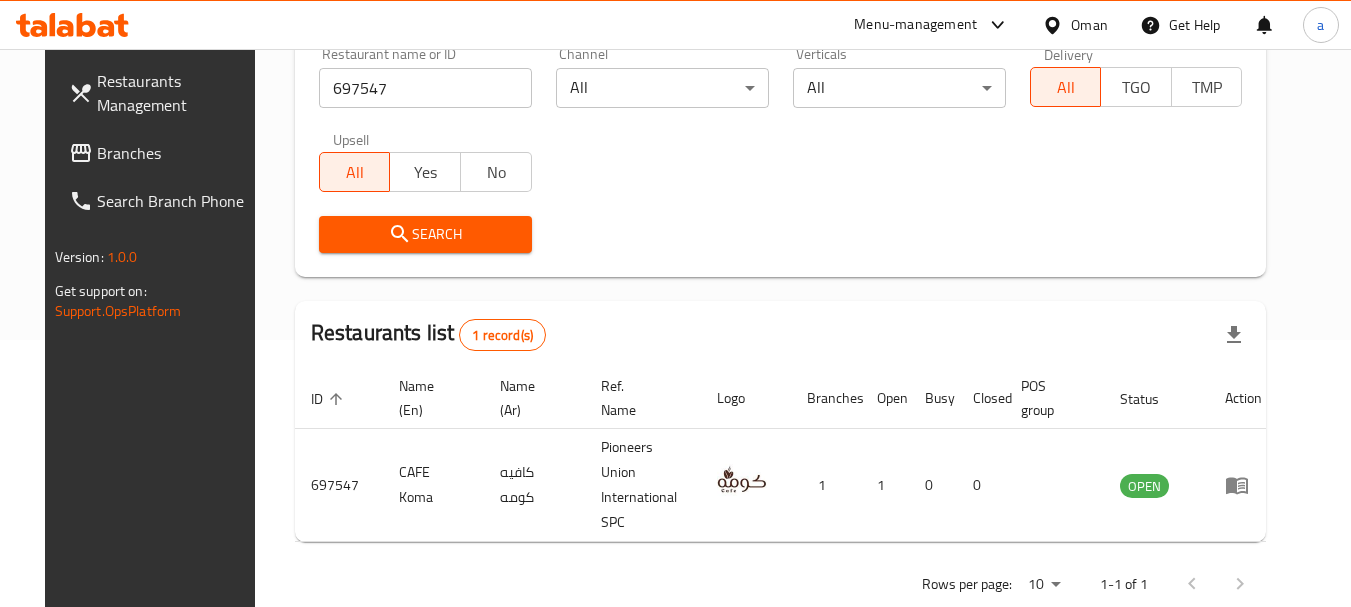 scroll, scrollTop: 268, scrollLeft: 0, axis: vertical 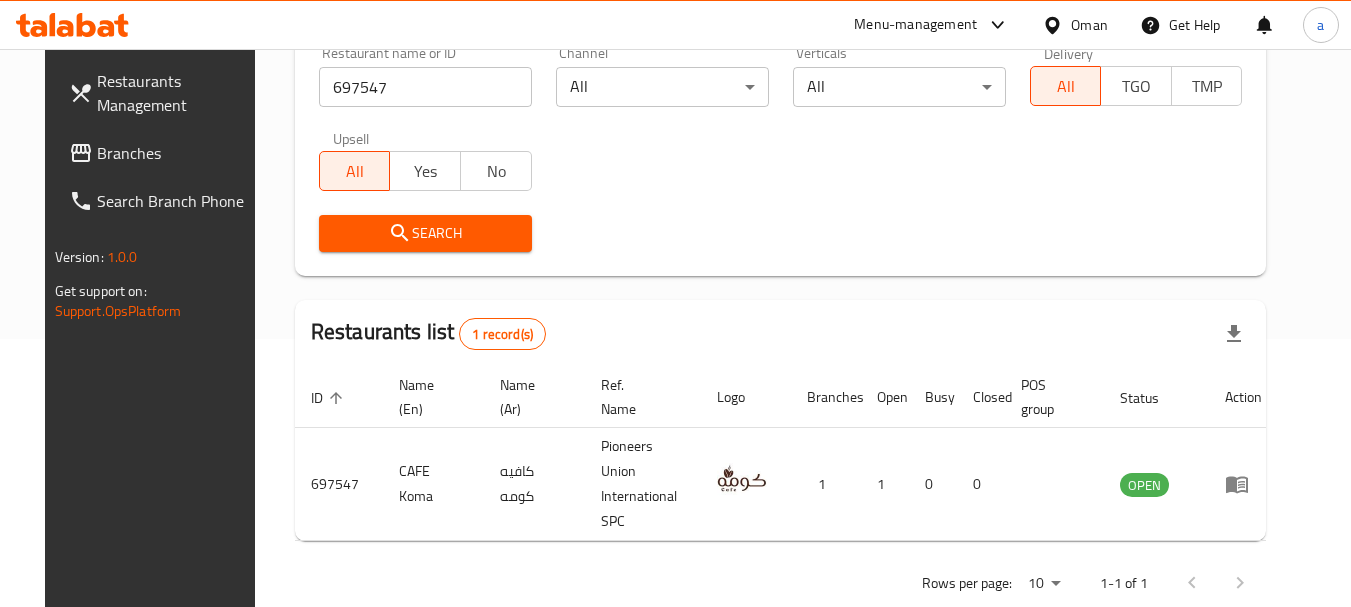 click on "Oman" at bounding box center [1089, 25] 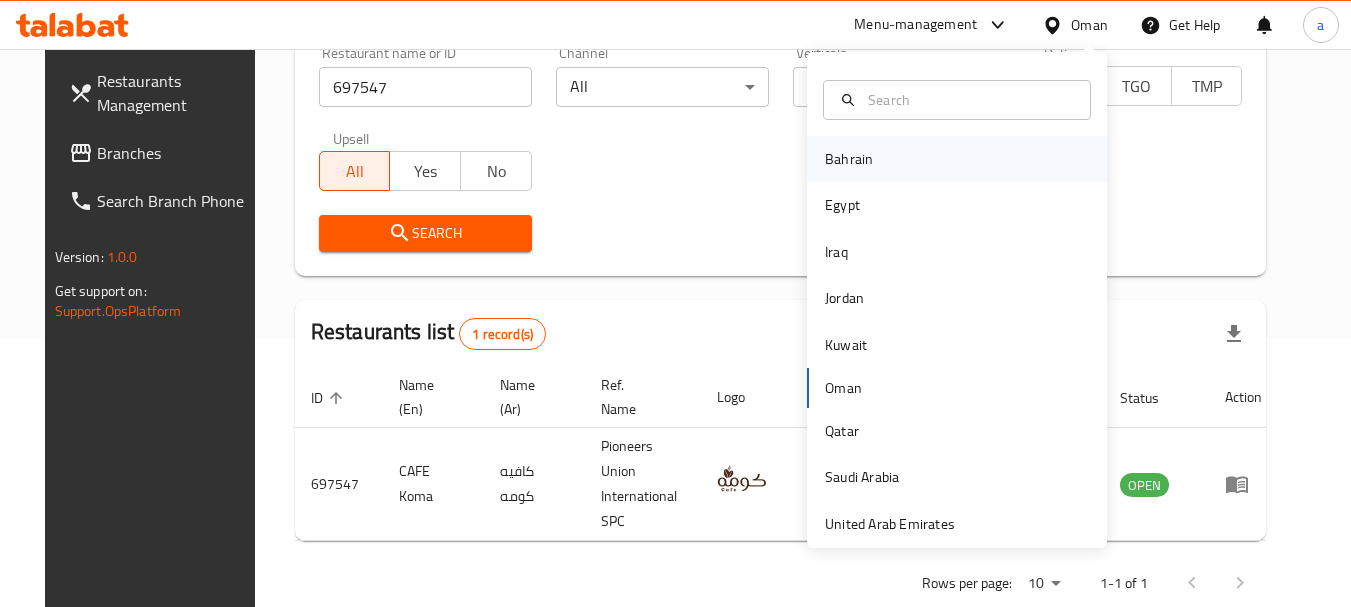 click on "Bahrain" at bounding box center (957, 159) 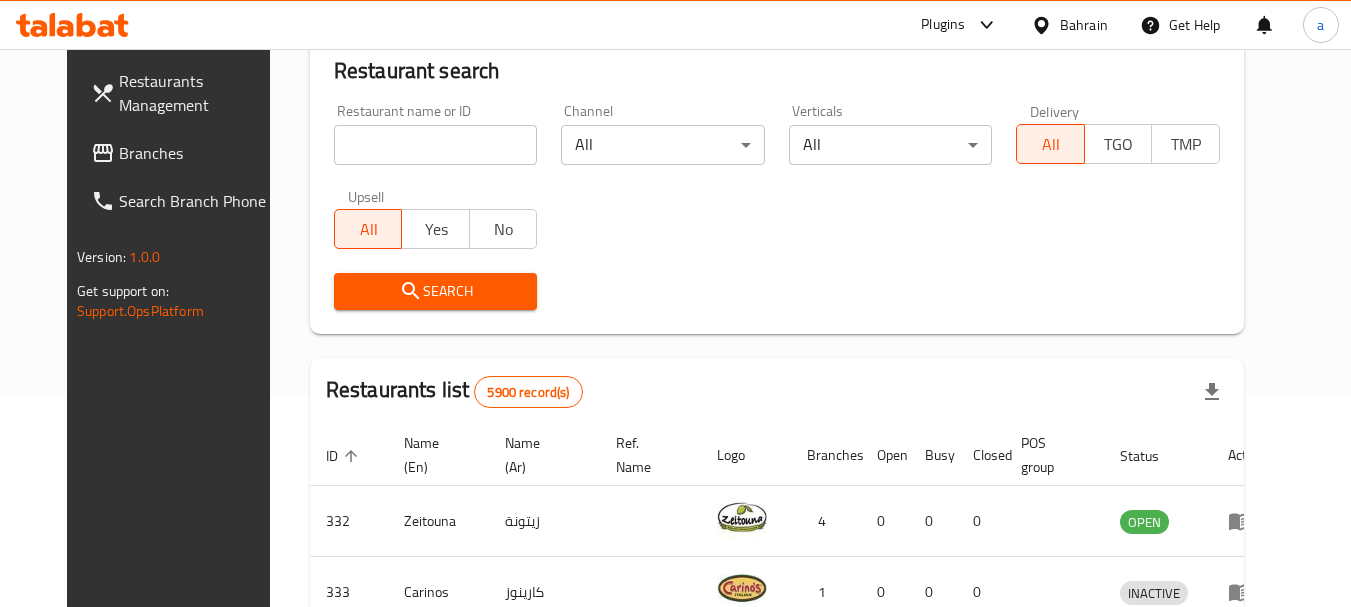 scroll, scrollTop: 268, scrollLeft: 0, axis: vertical 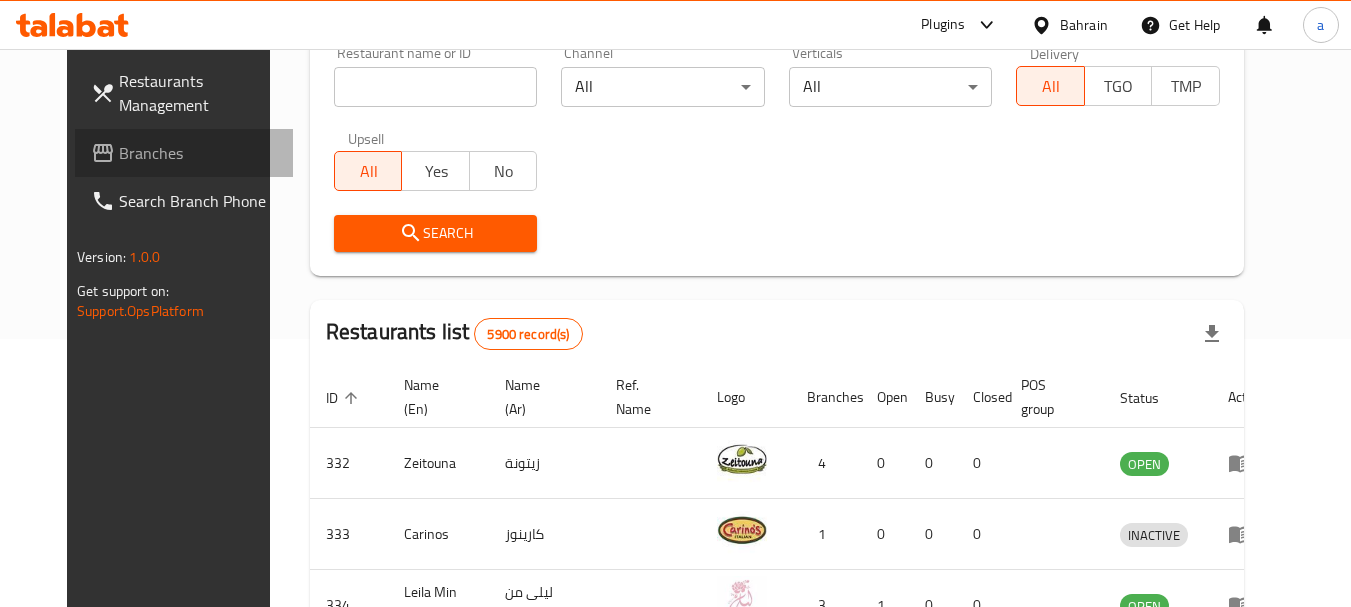click on "Branches" at bounding box center (198, 153) 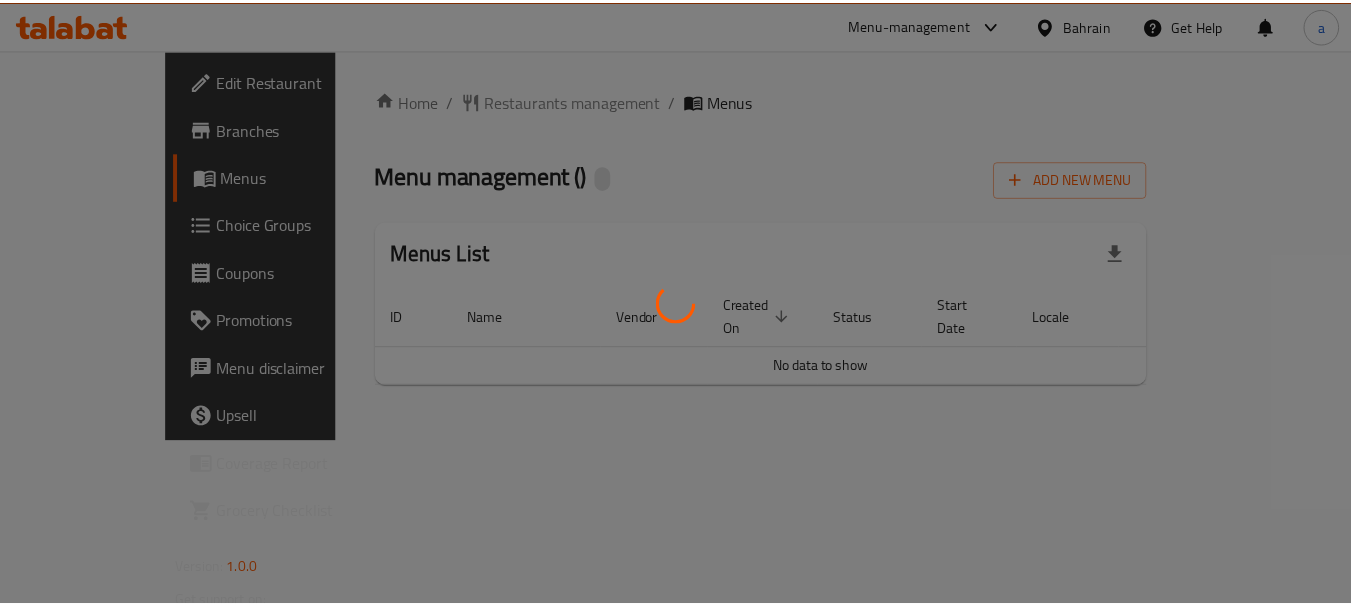 scroll, scrollTop: 0, scrollLeft: 0, axis: both 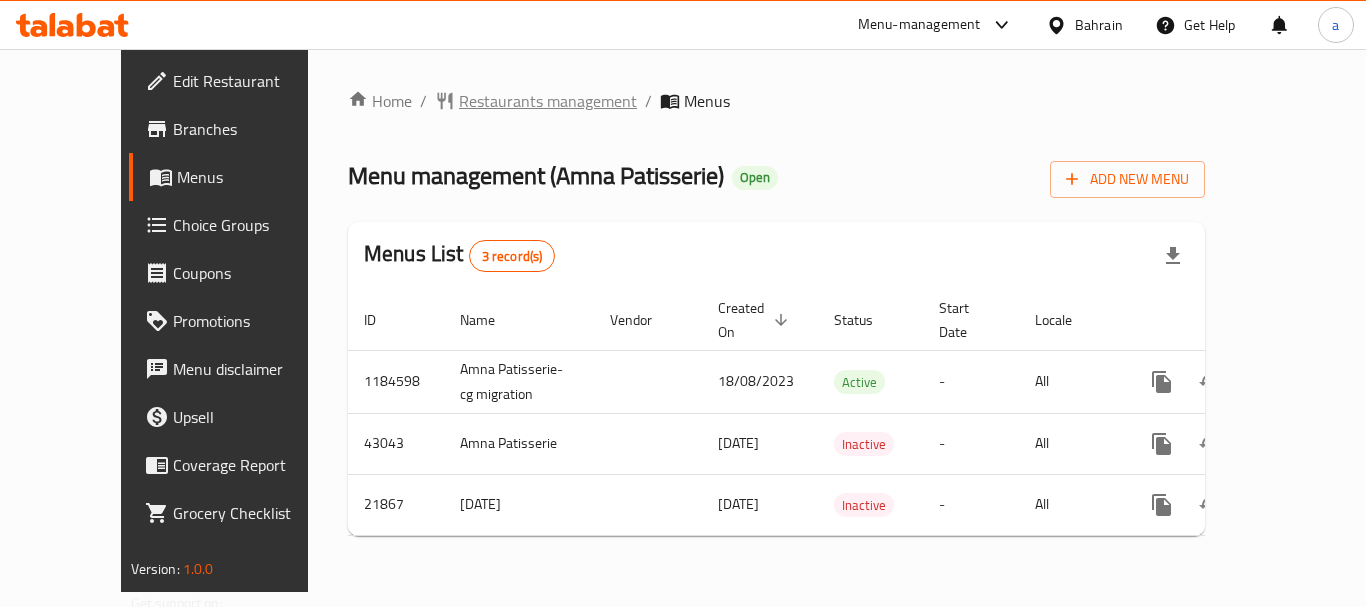 click on "Restaurants management" at bounding box center (548, 101) 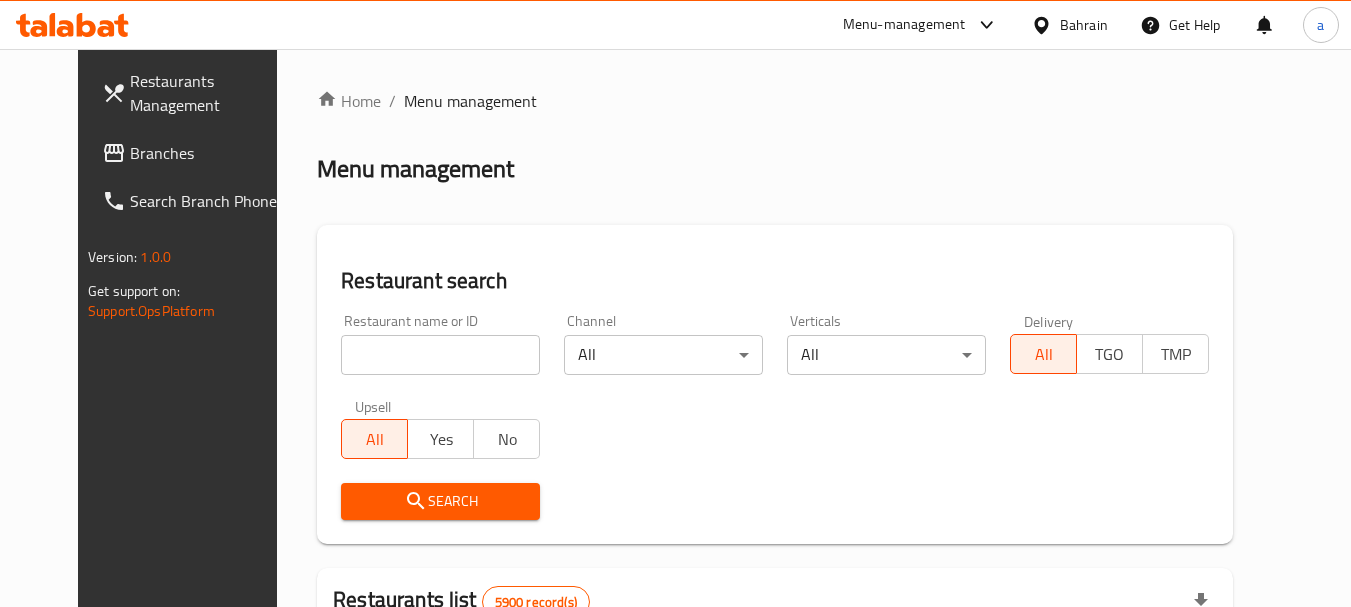 drag, startPoint x: 403, startPoint y: 359, endPoint x: 414, endPoint y: 408, distance: 50.219517 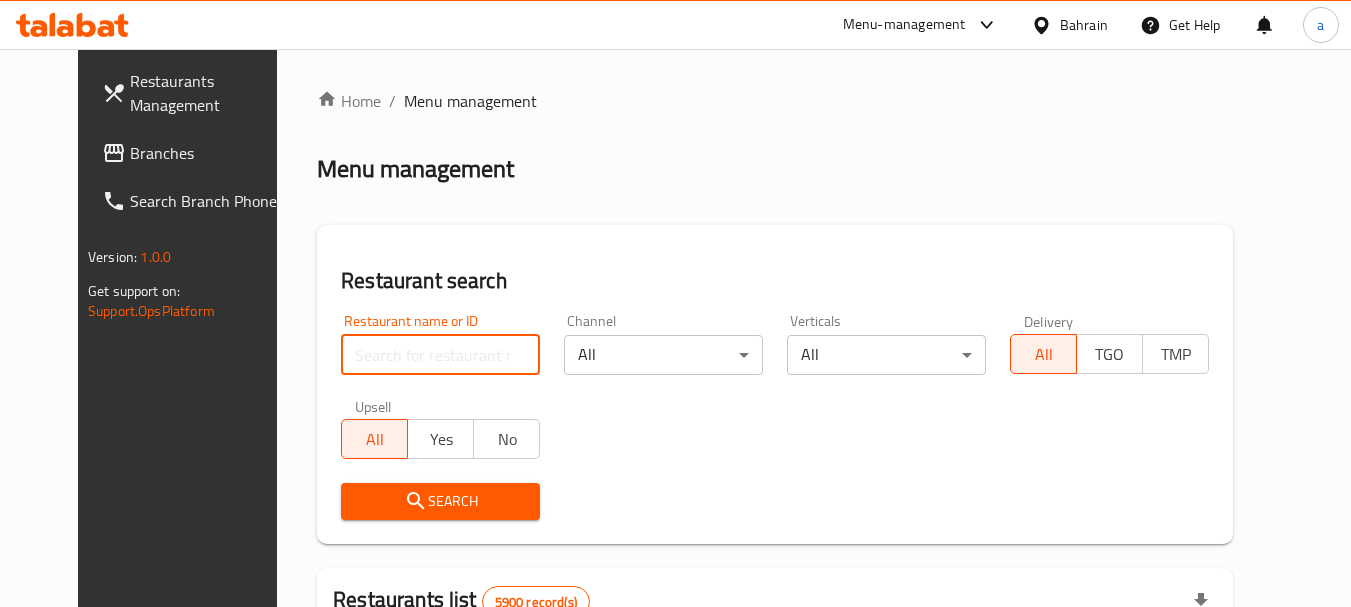 paste on "11472" 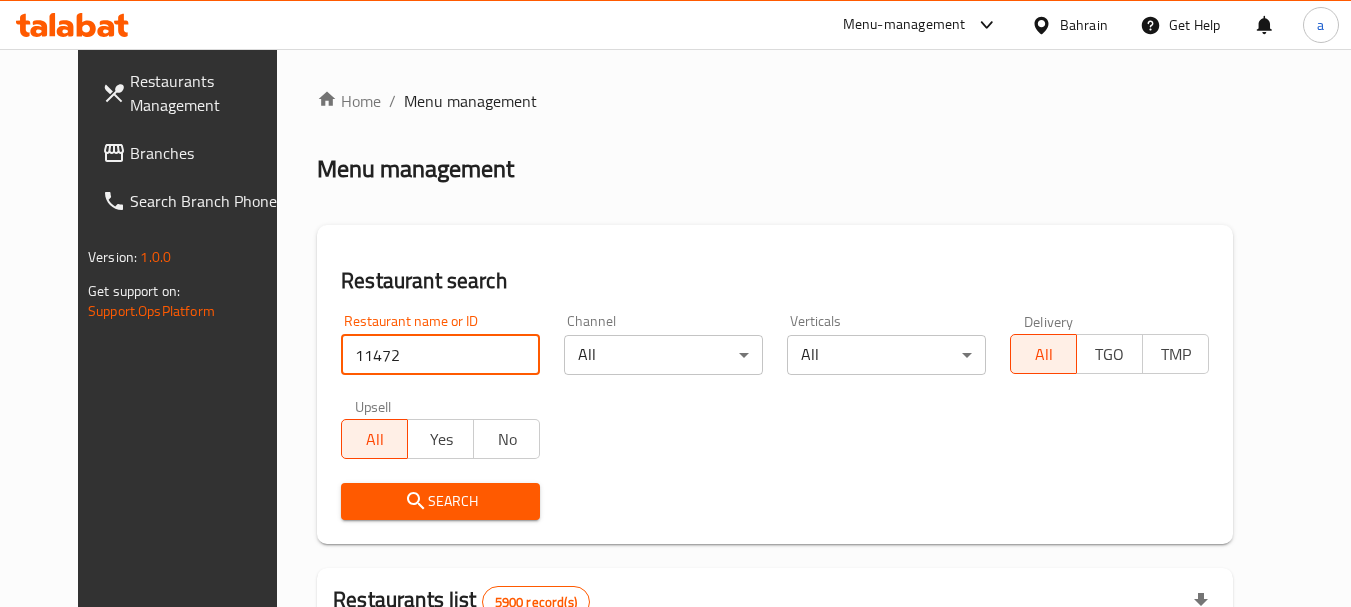 type on "11472" 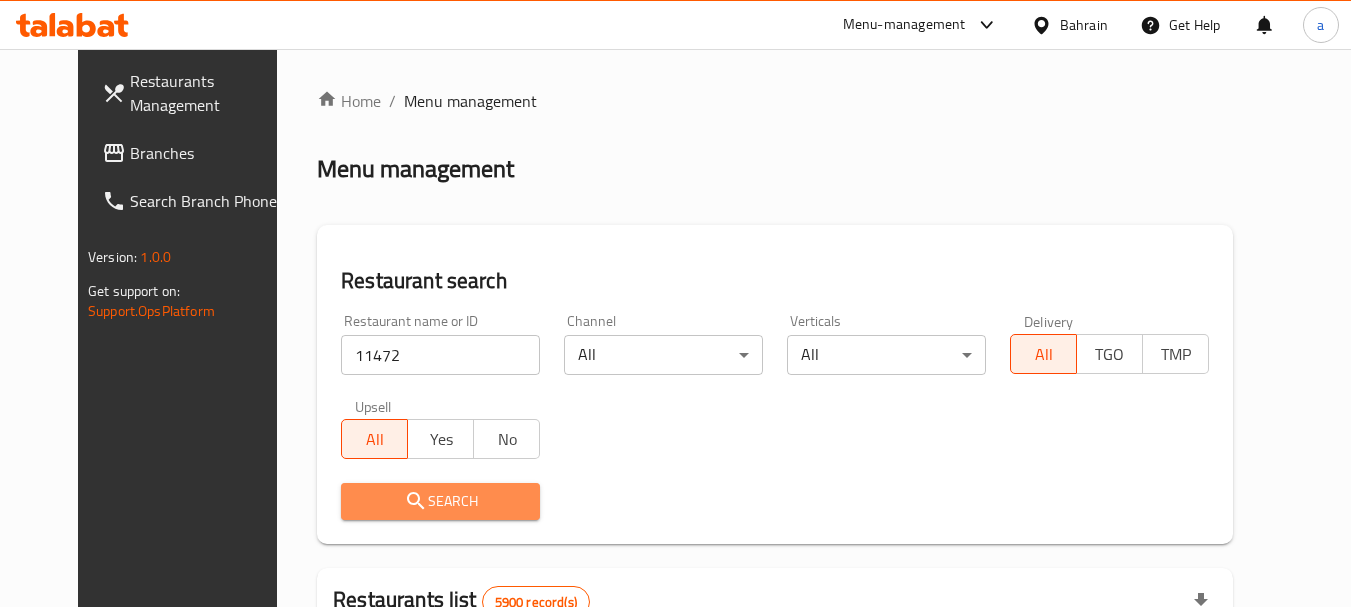 click on "Search" at bounding box center (440, 501) 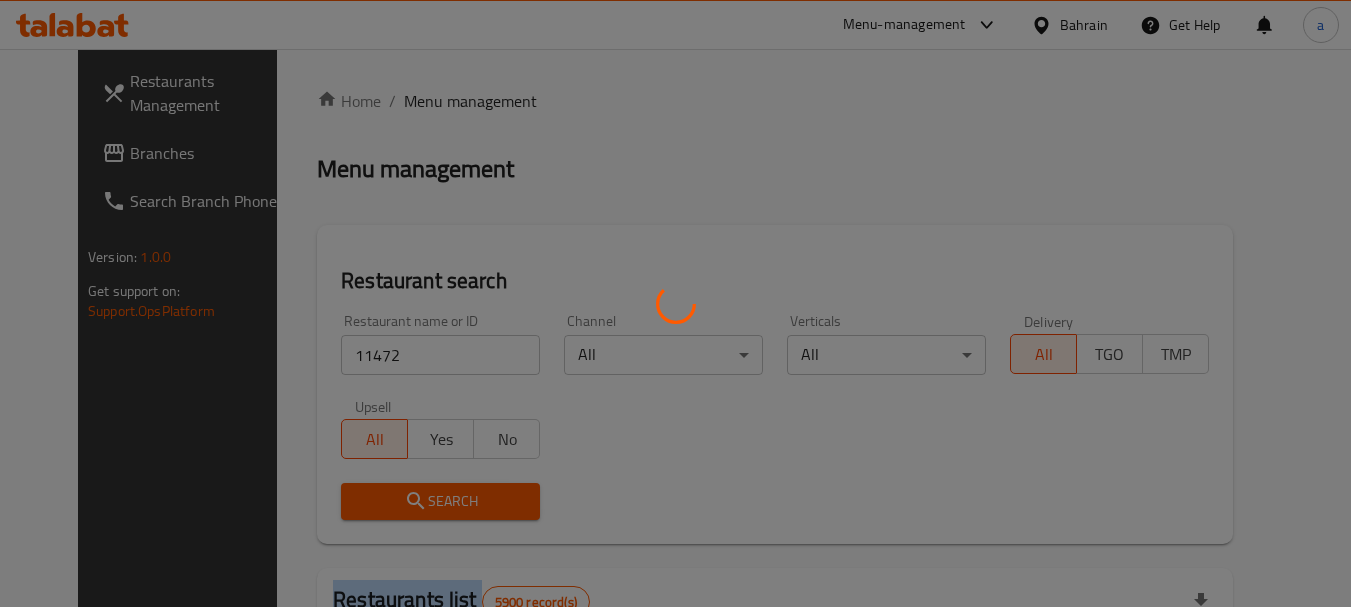 click at bounding box center [675, 303] 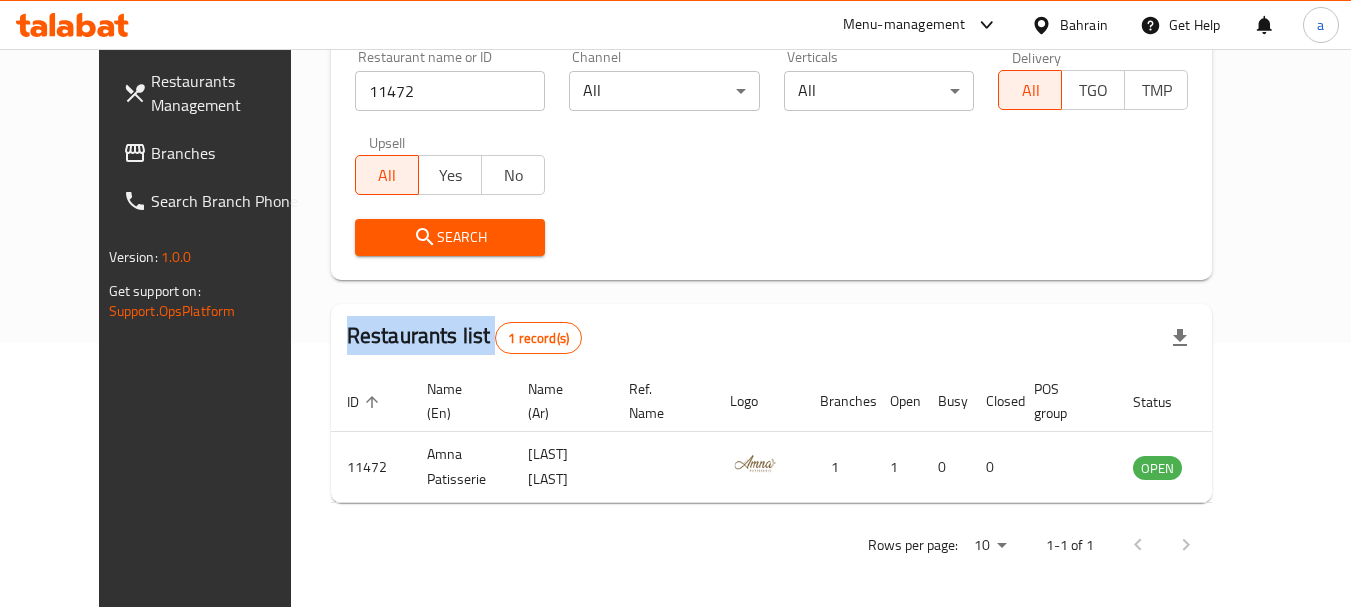 scroll, scrollTop: 268, scrollLeft: 0, axis: vertical 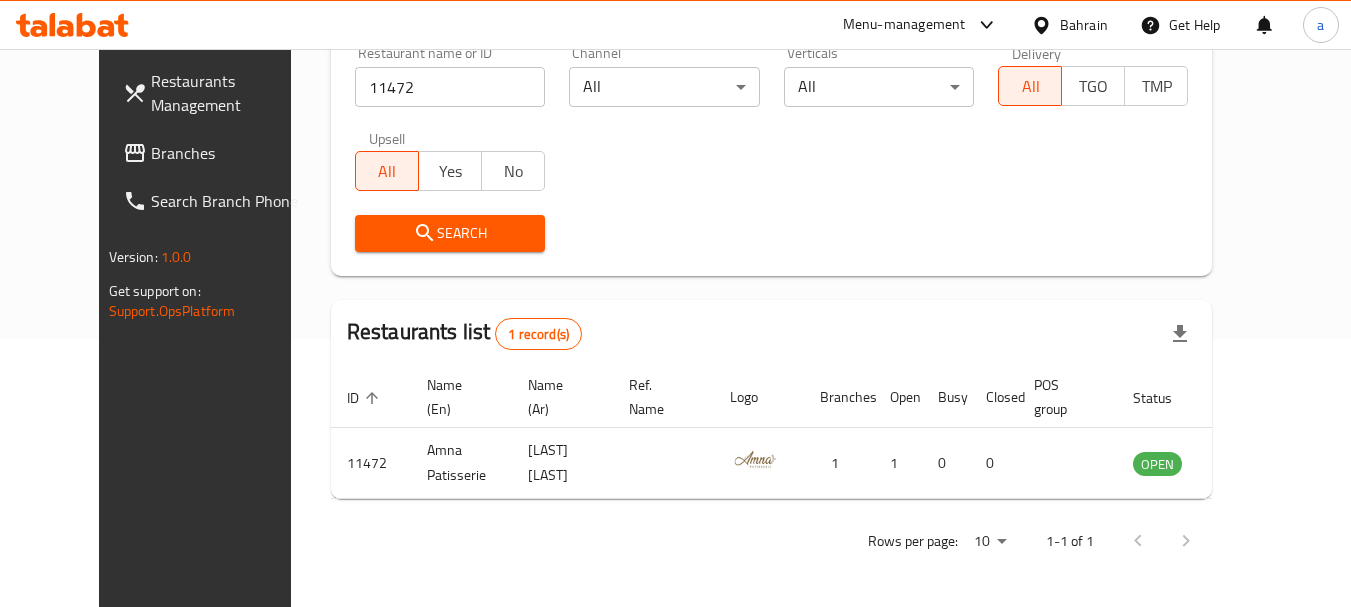 click on "Bahrain" at bounding box center (1084, 25) 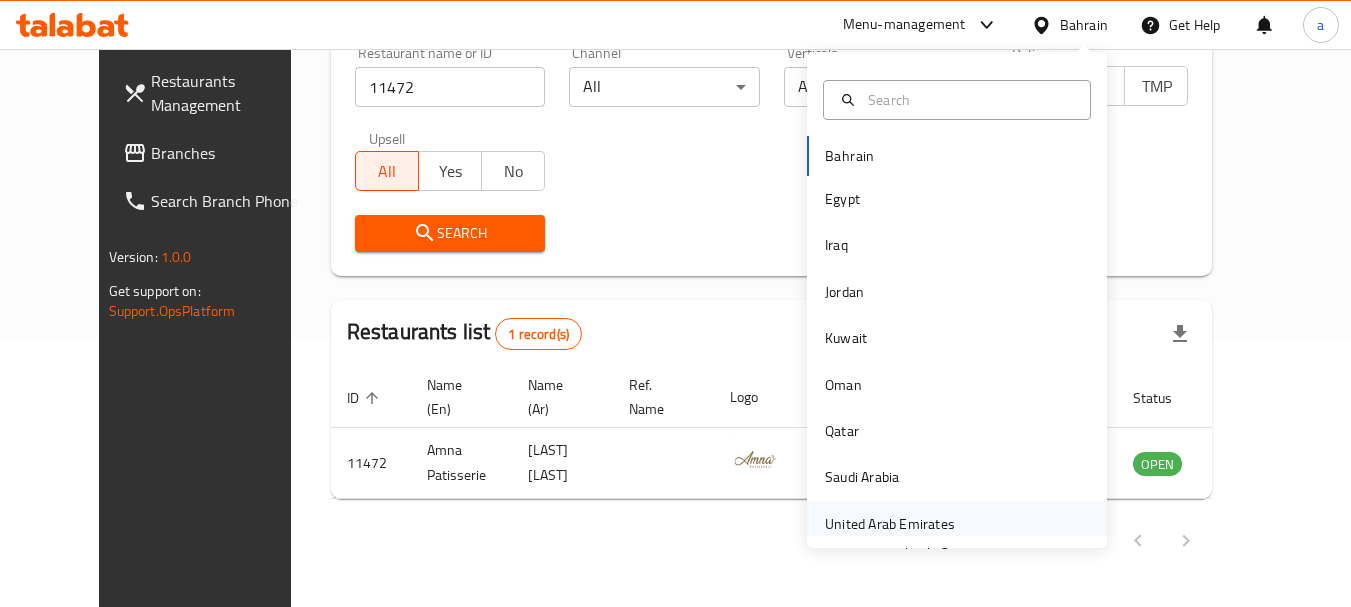 click on "United Arab Emirates" at bounding box center (890, 524) 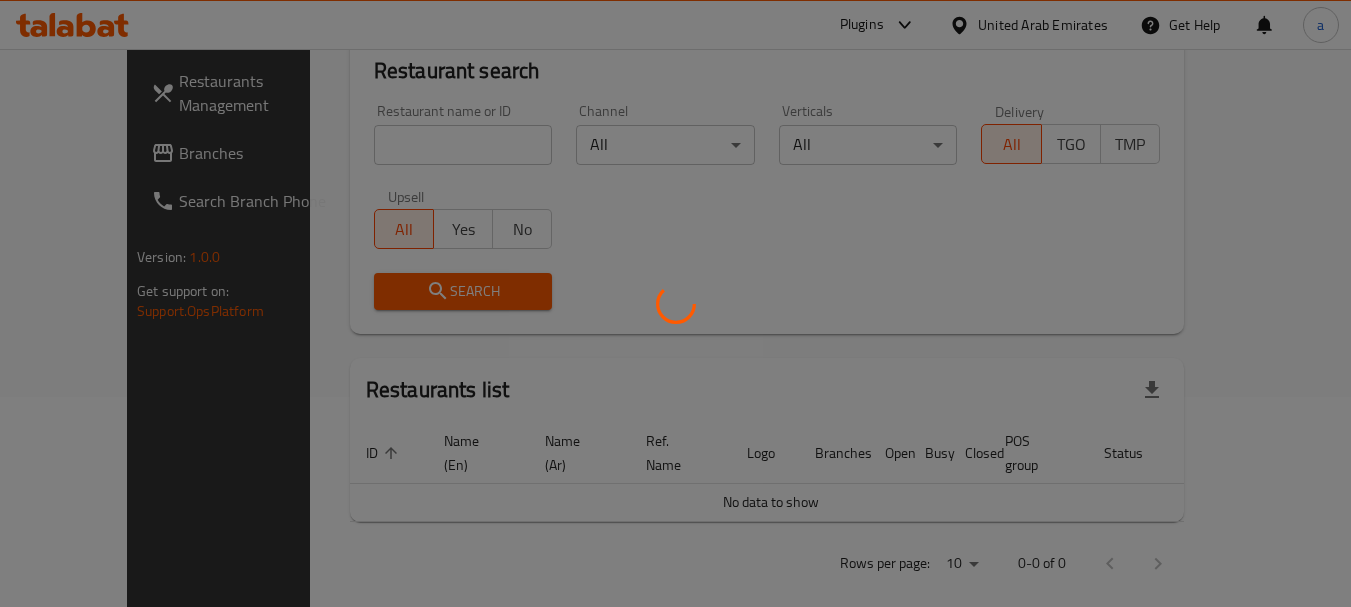 scroll, scrollTop: 268, scrollLeft: 0, axis: vertical 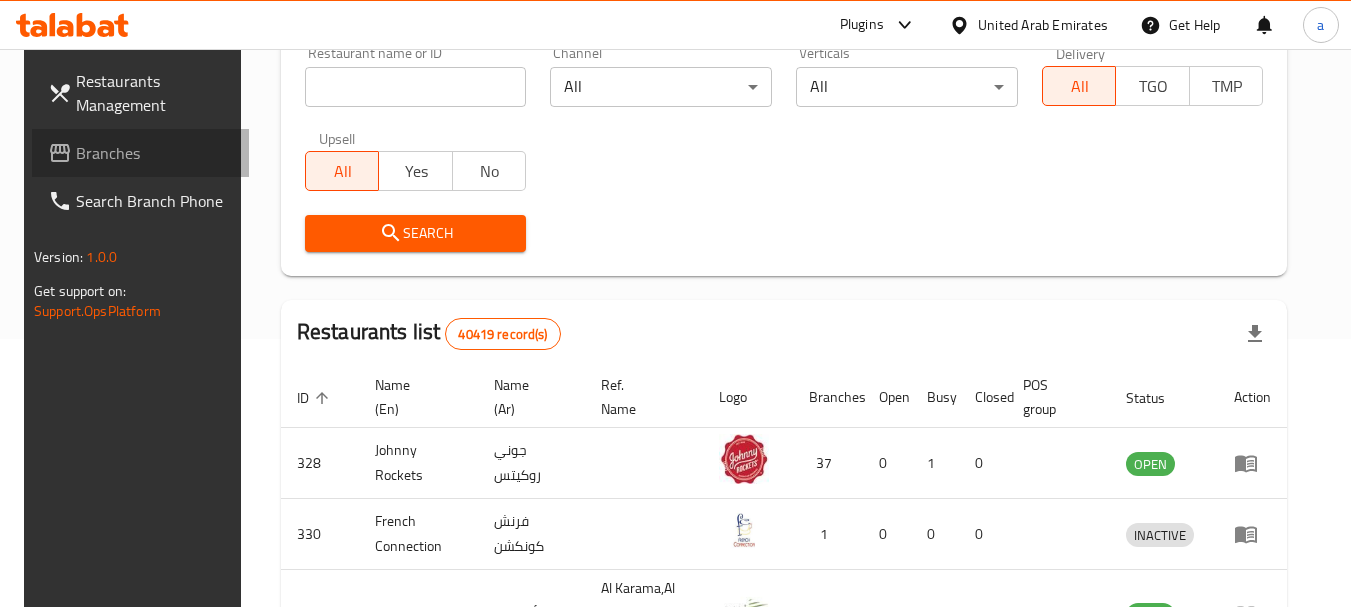click on "Branches" at bounding box center (155, 153) 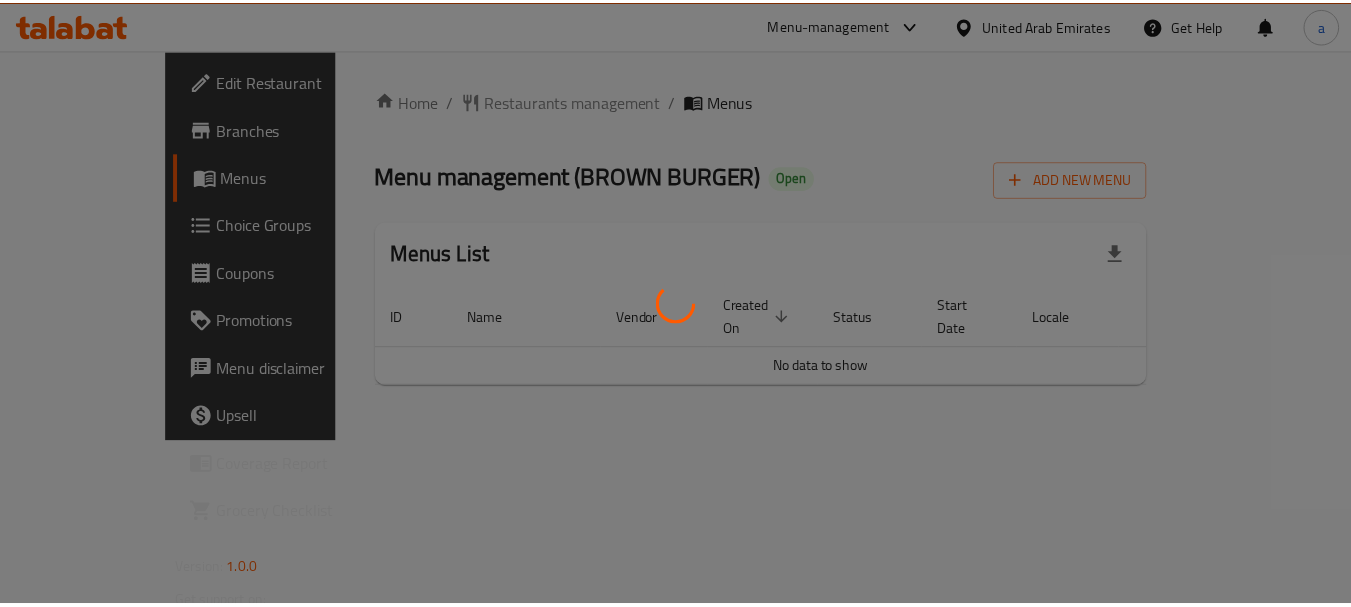 scroll, scrollTop: 0, scrollLeft: 0, axis: both 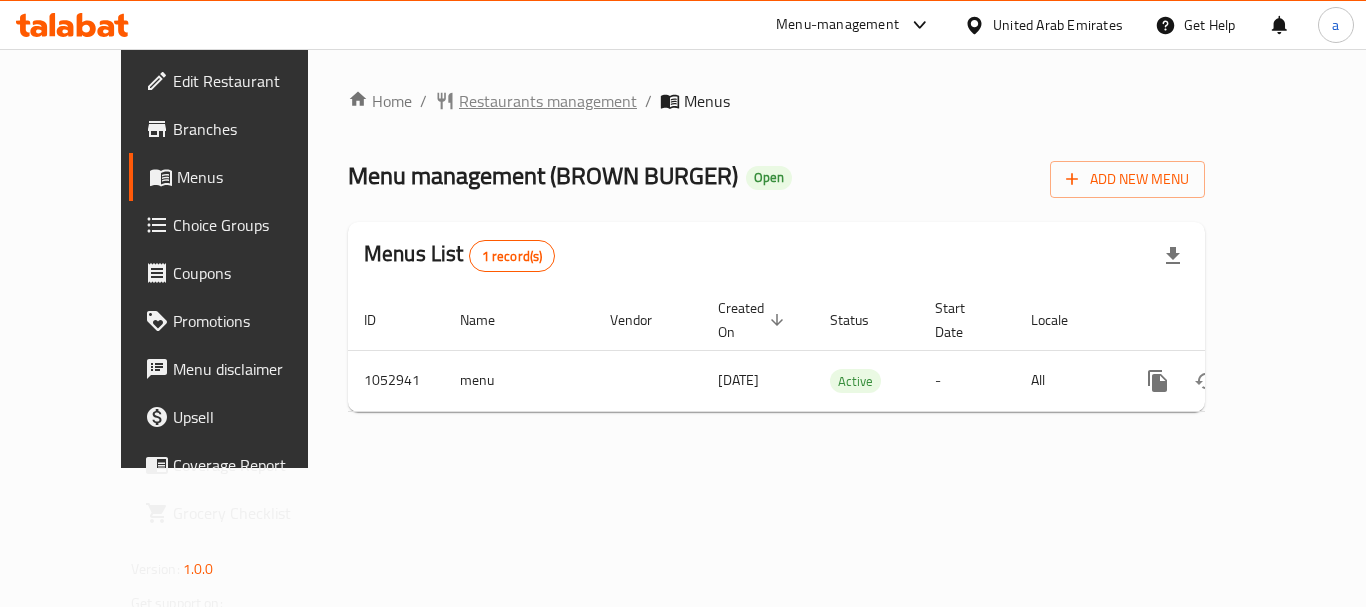click on "Restaurants management" at bounding box center [548, 101] 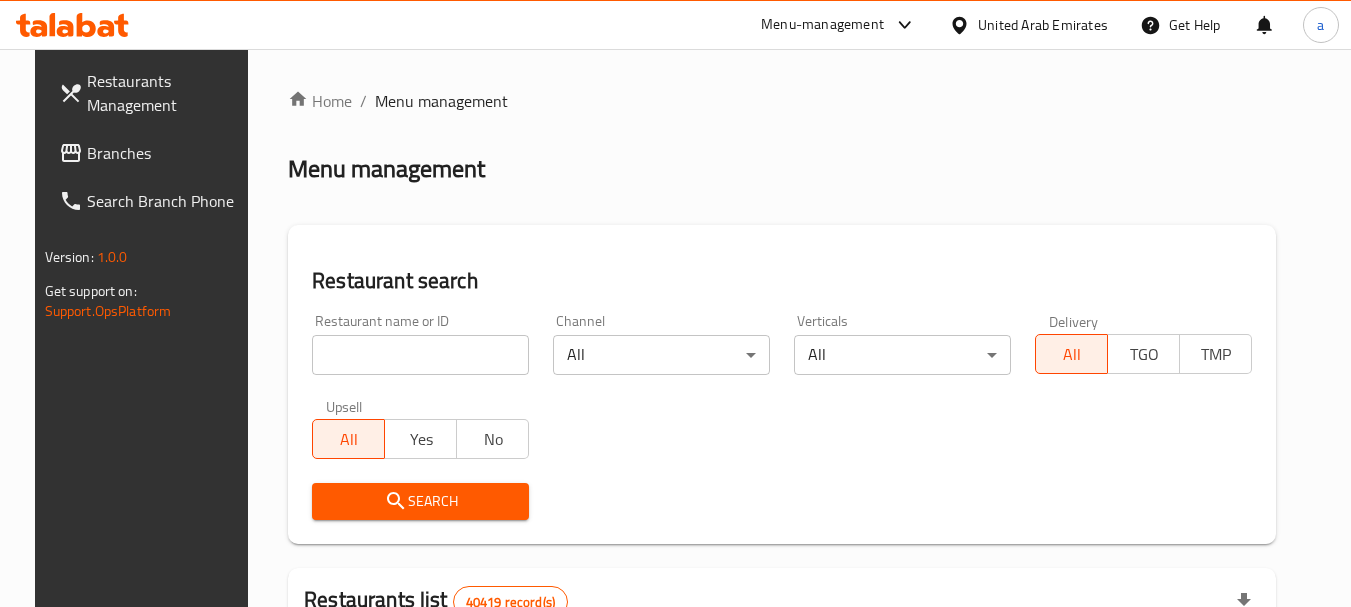 drag, startPoint x: 416, startPoint y: 355, endPoint x: 416, endPoint y: 424, distance: 69 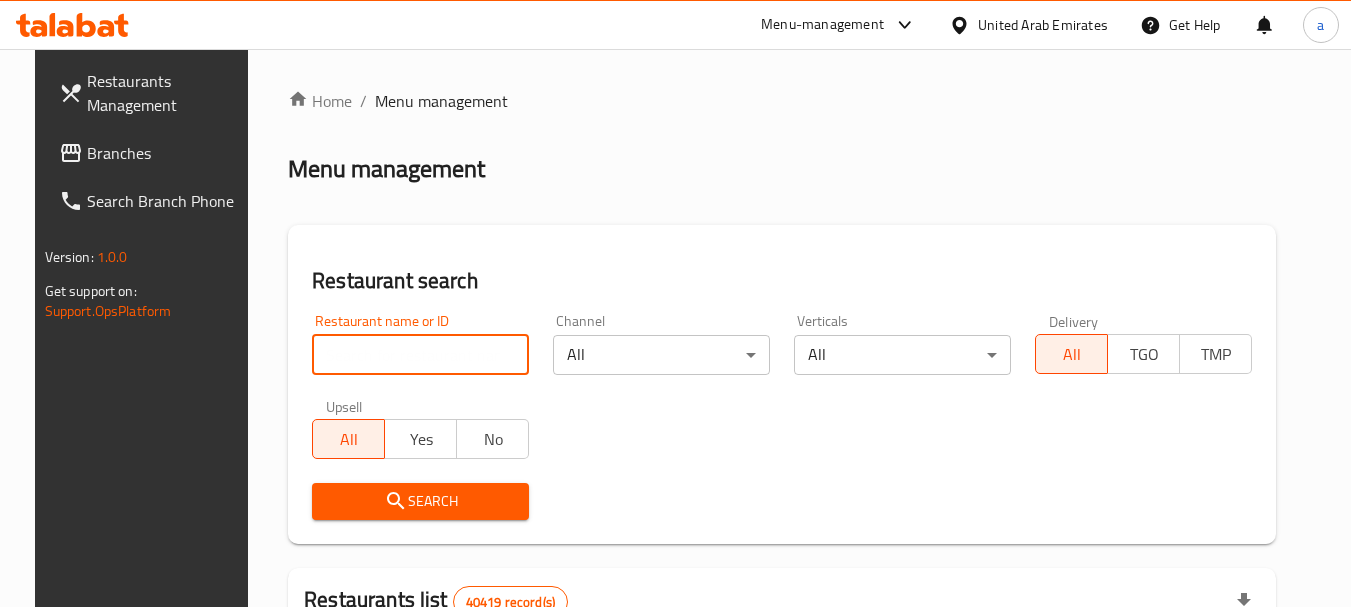 paste on "662648" 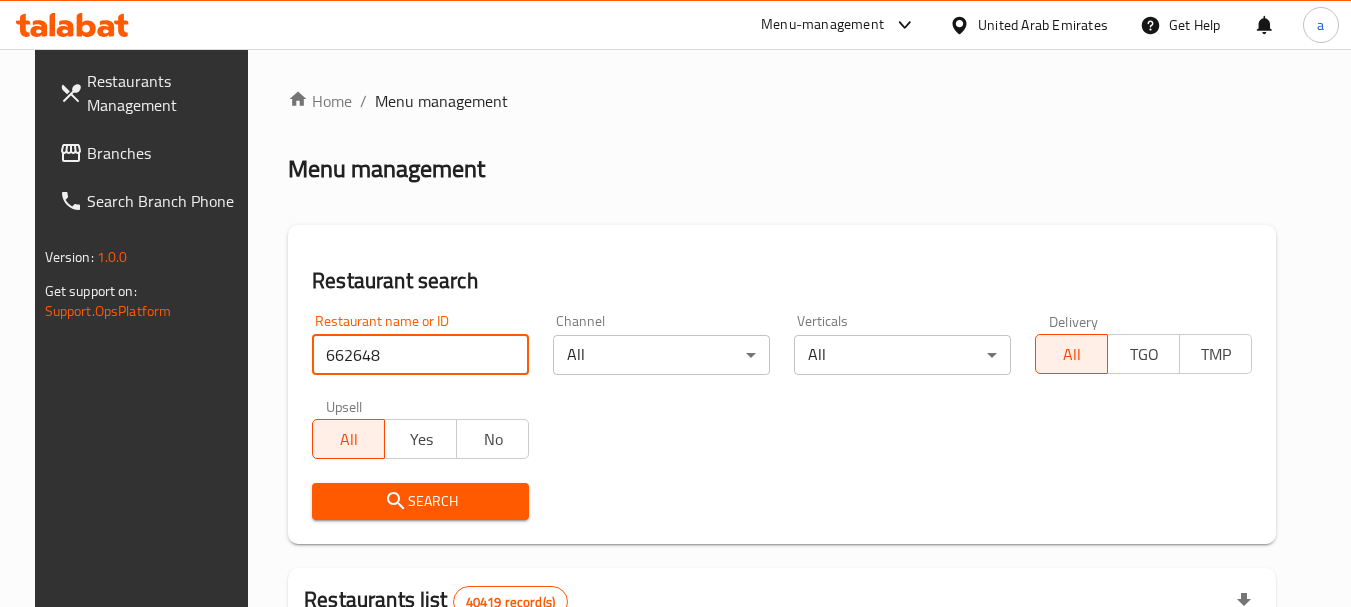 type on "662648" 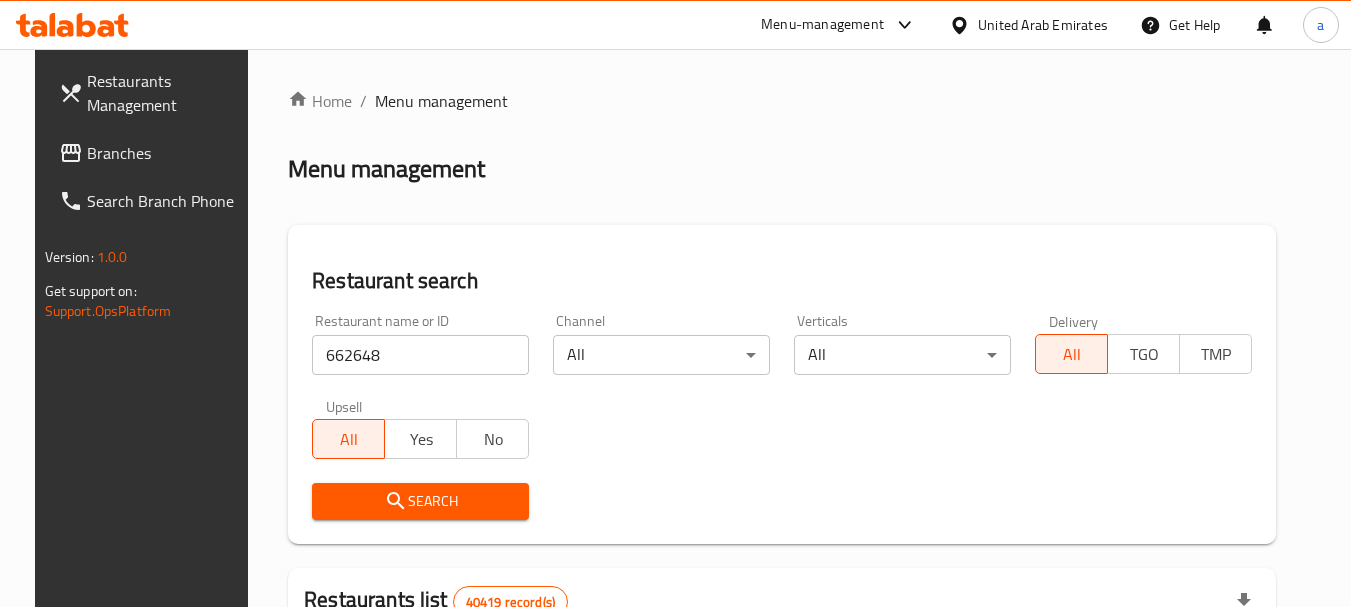 click on "Search" at bounding box center (420, 501) 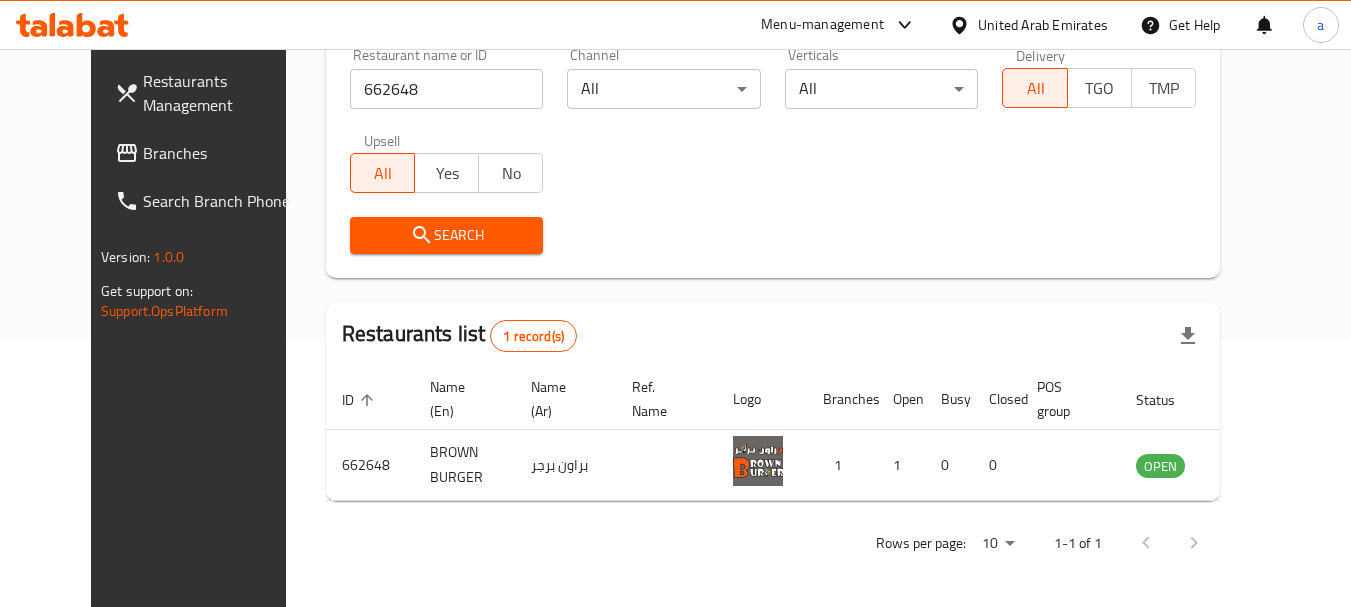 scroll, scrollTop: 268, scrollLeft: 0, axis: vertical 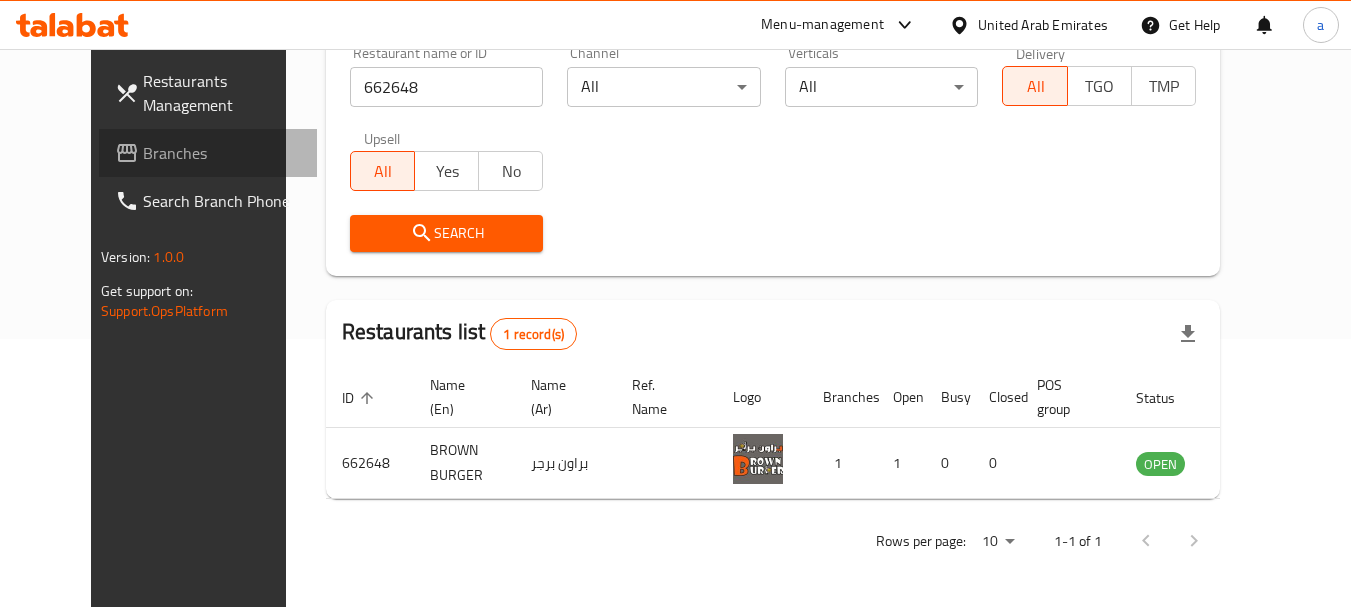 click on "Branches" at bounding box center [222, 153] 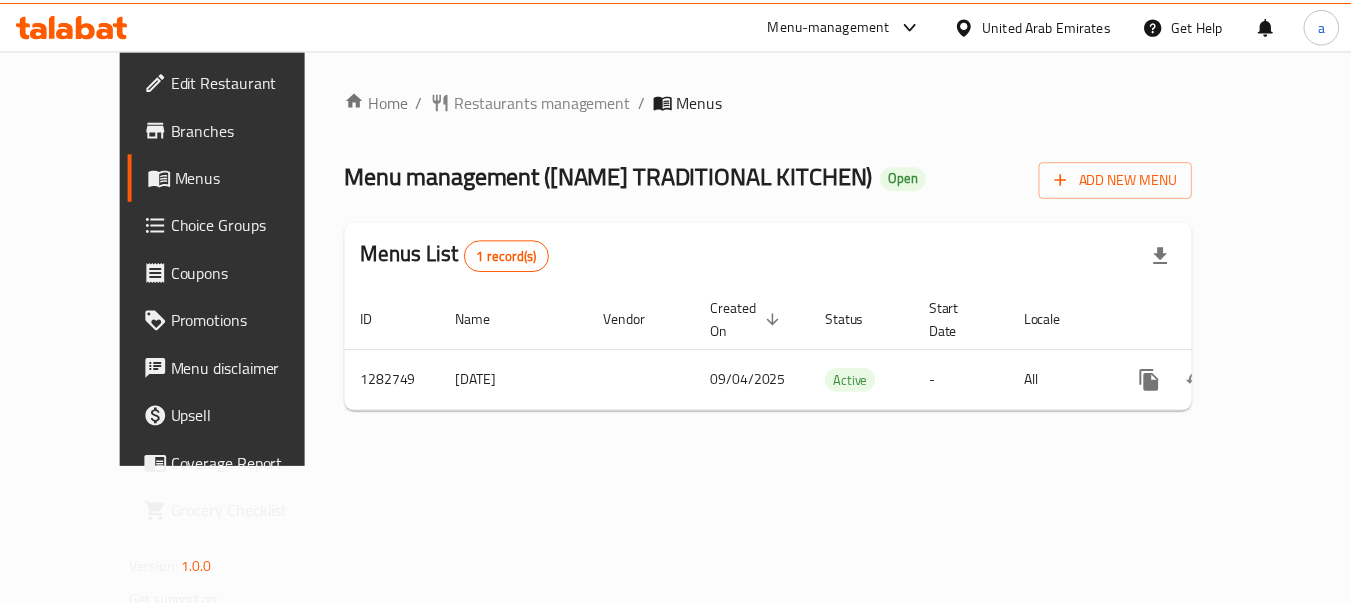 scroll, scrollTop: 0, scrollLeft: 0, axis: both 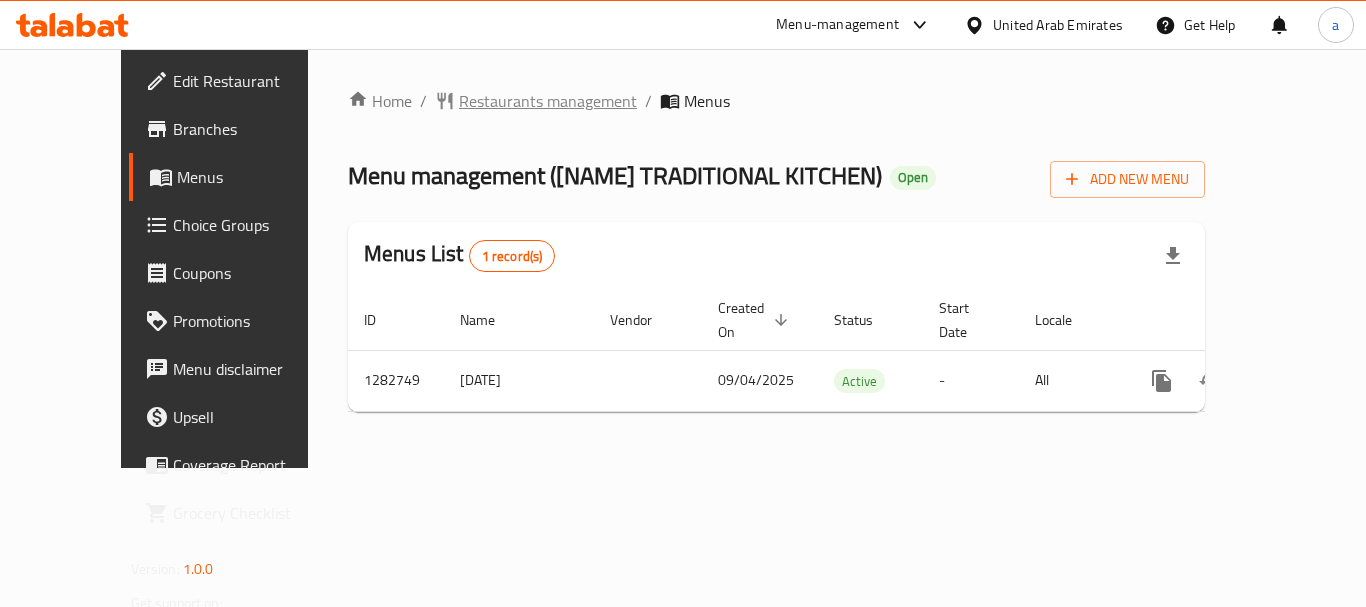 click on "Restaurants management" at bounding box center [548, 101] 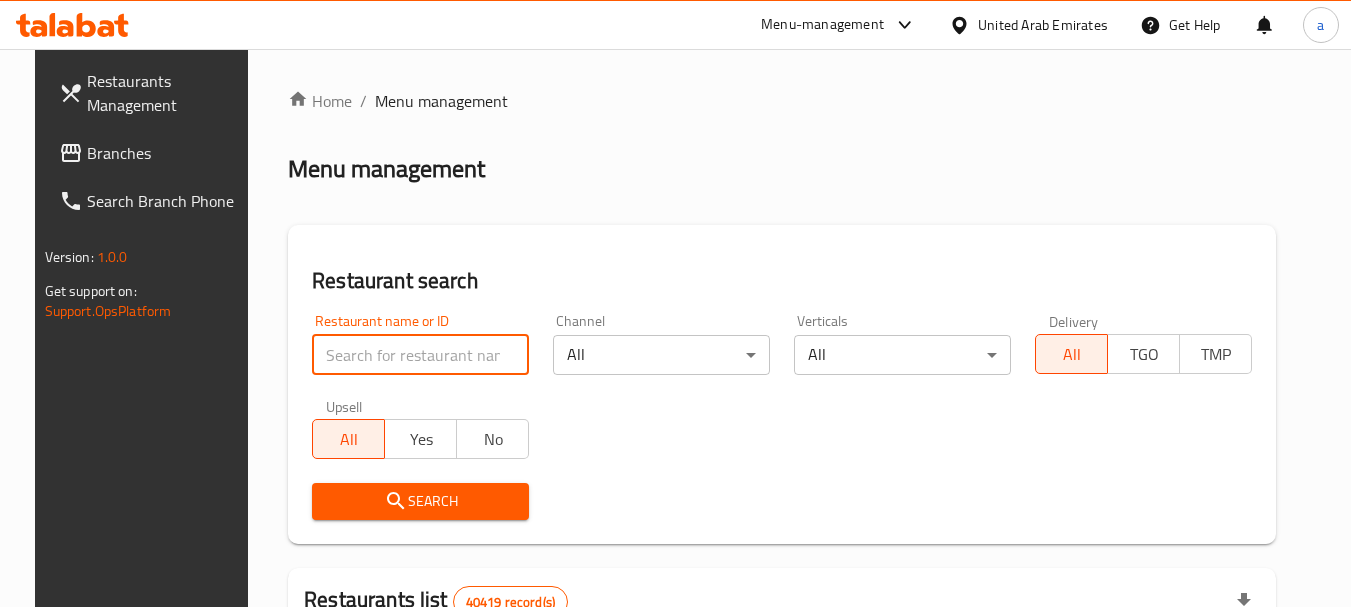 click at bounding box center (420, 355) 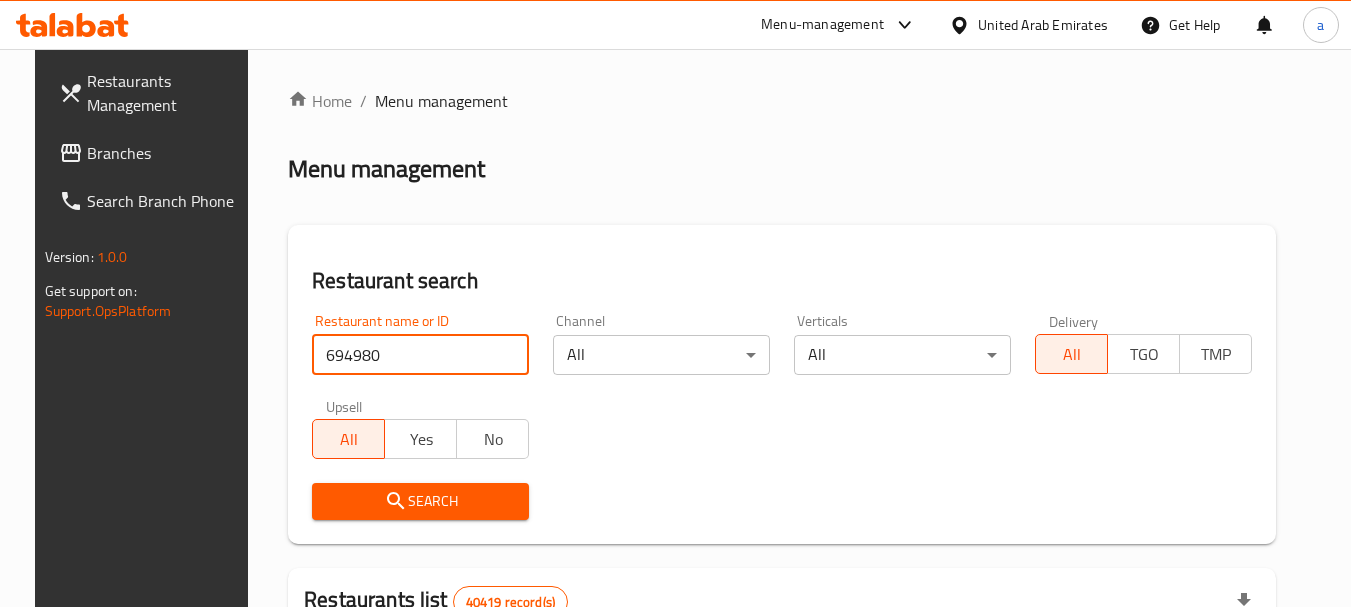 type on "694980" 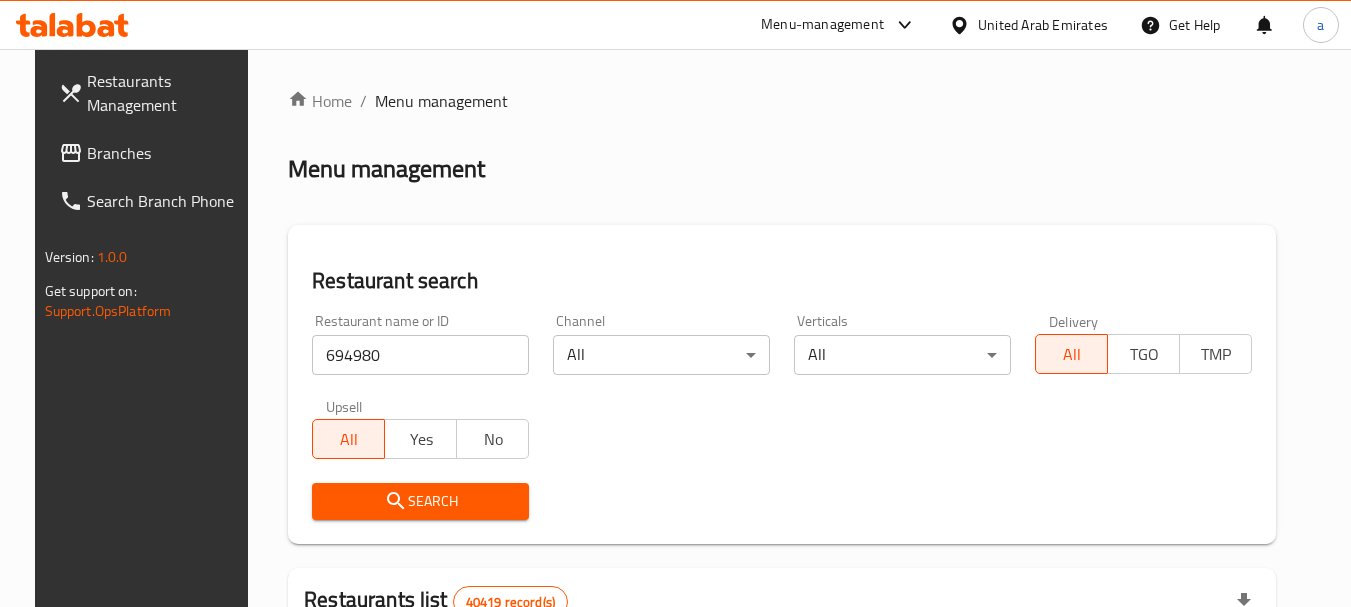 click on "Search" at bounding box center [420, 501] 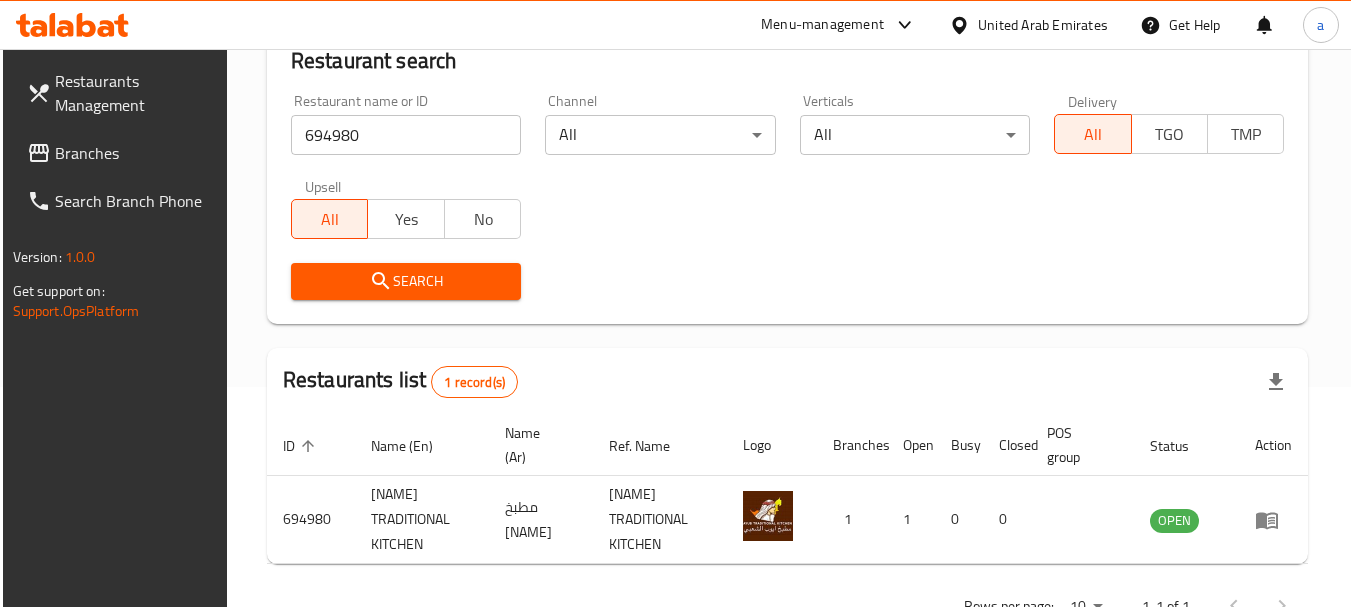 scroll, scrollTop: 285, scrollLeft: 0, axis: vertical 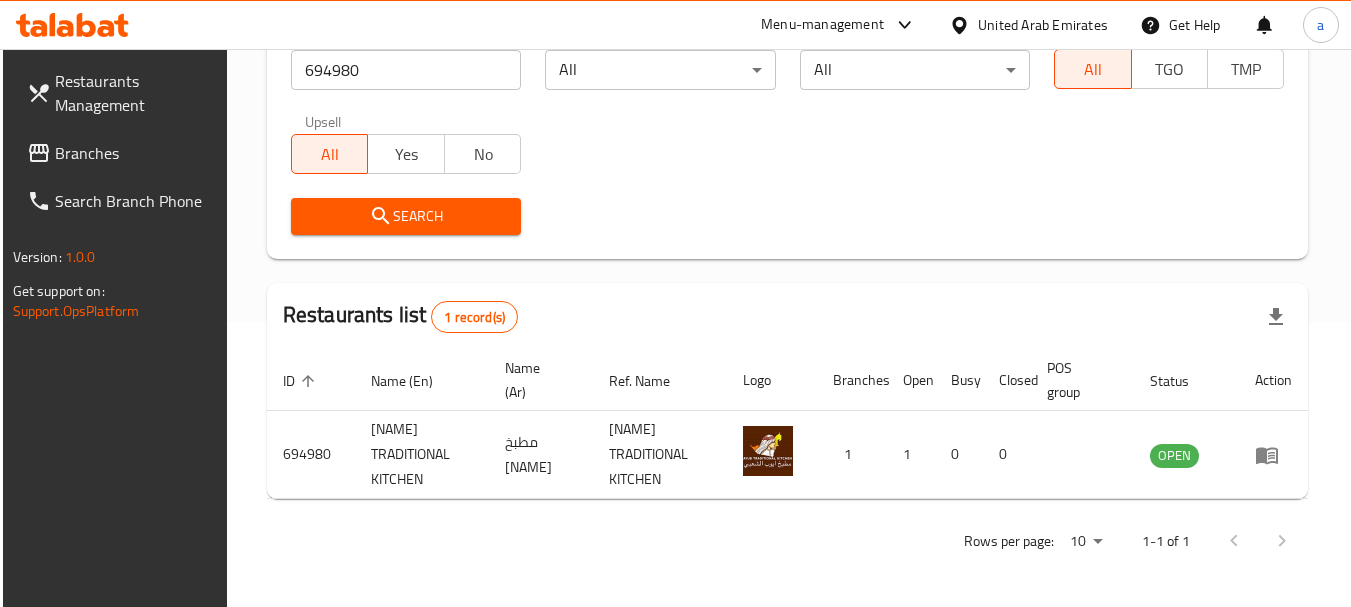 click on "Branches" at bounding box center [134, 153] 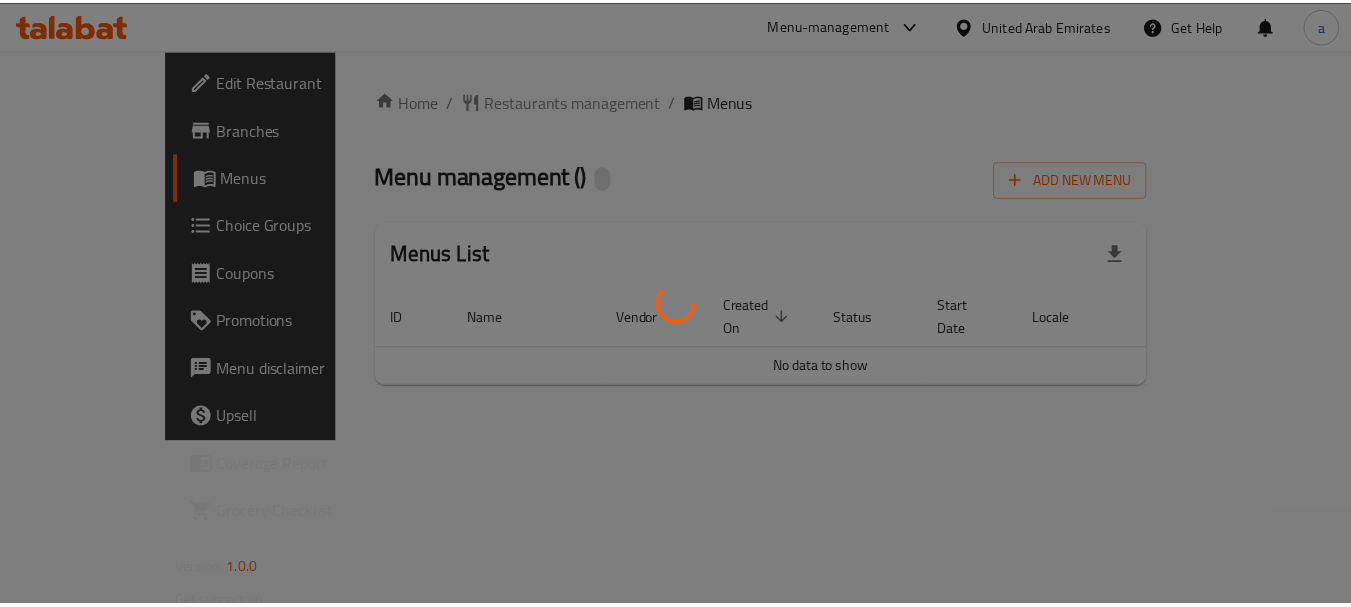 scroll, scrollTop: 0, scrollLeft: 0, axis: both 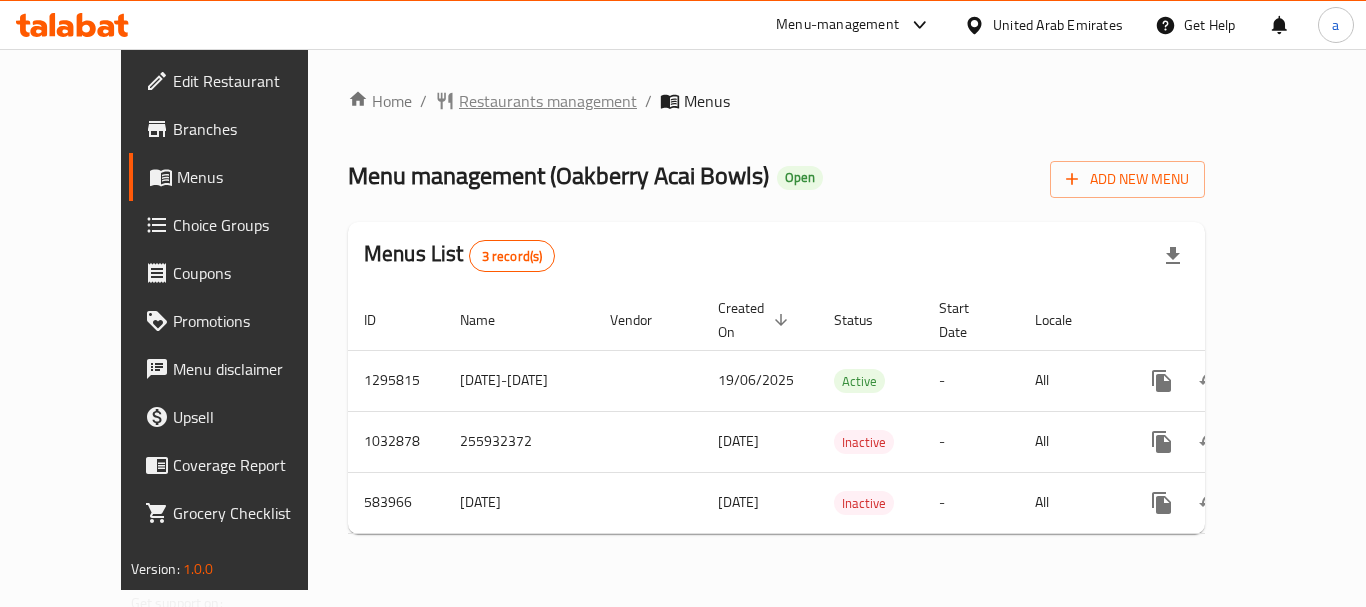 click on "Restaurants management" at bounding box center (548, 101) 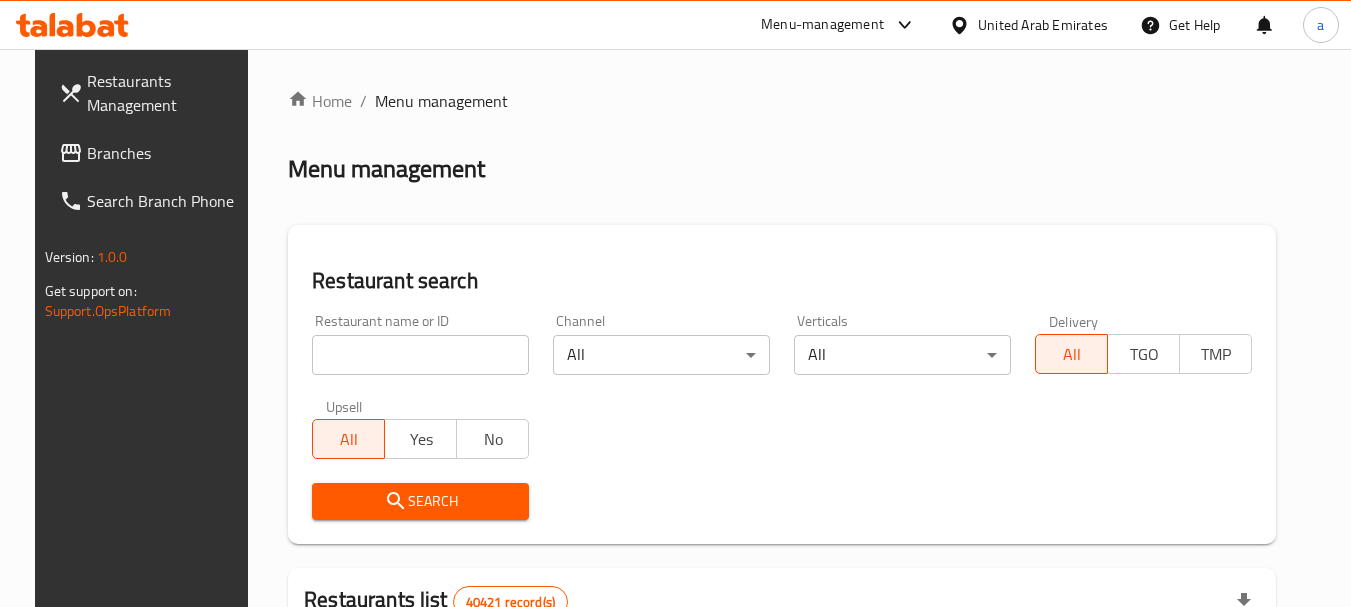 click at bounding box center (420, 355) 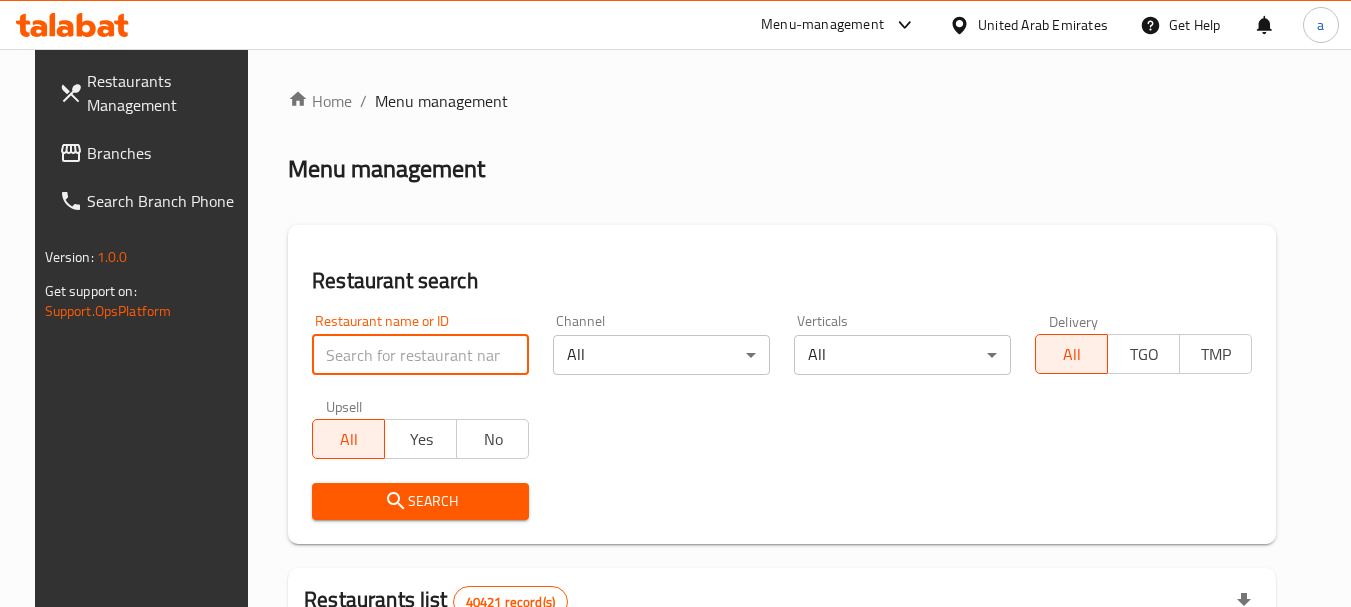 paste on "637018" 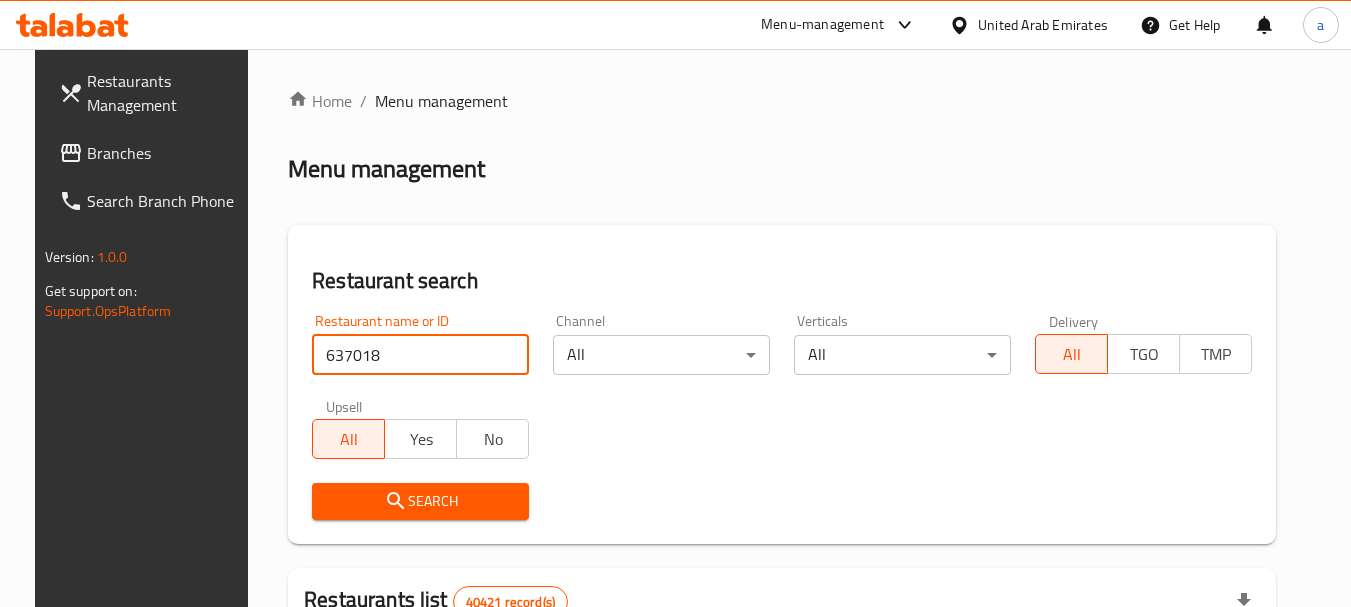 type on "637018" 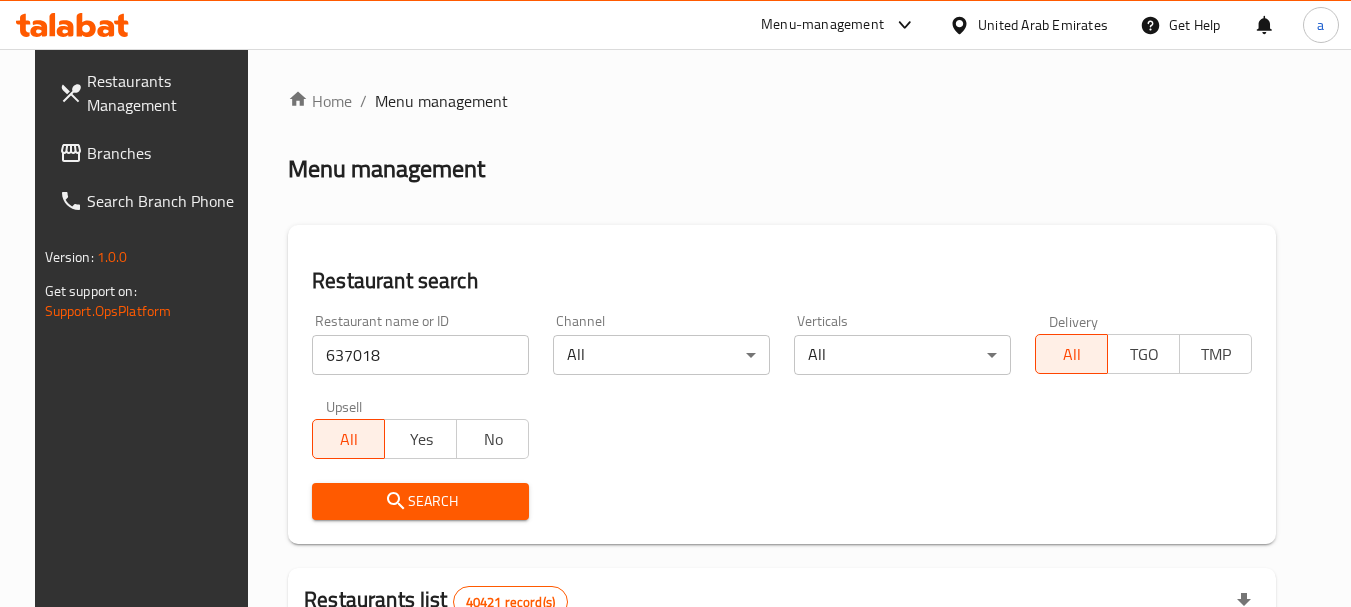 click on "Search" at bounding box center [420, 501] 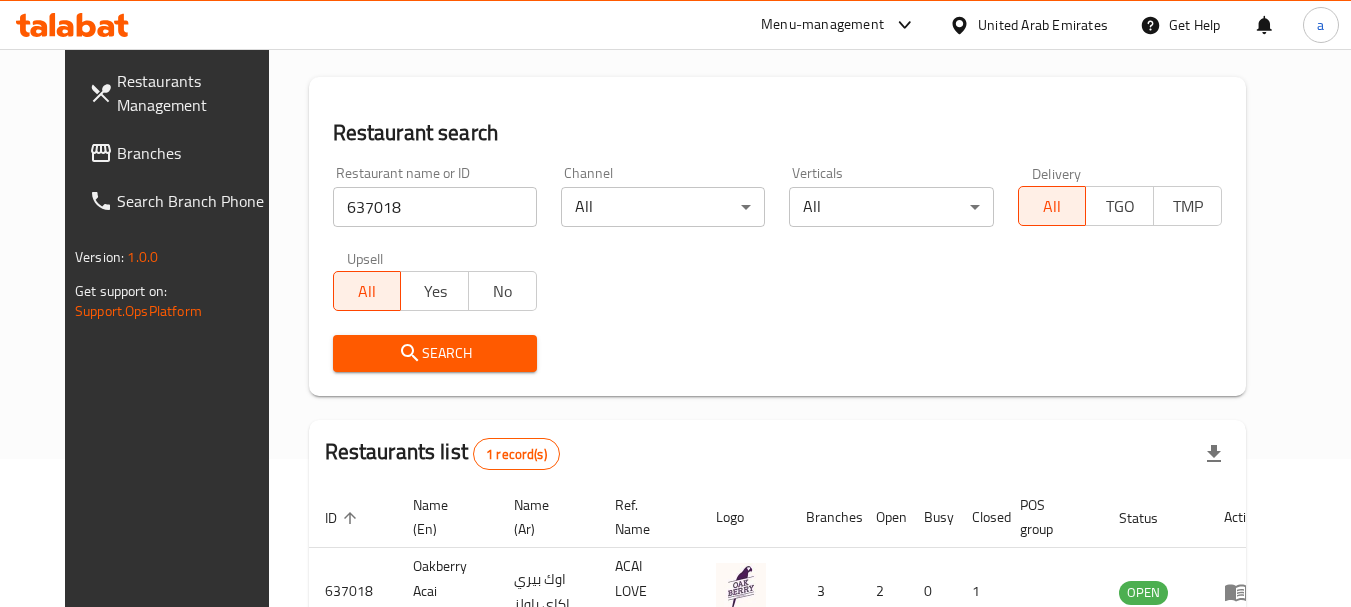 scroll, scrollTop: 268, scrollLeft: 0, axis: vertical 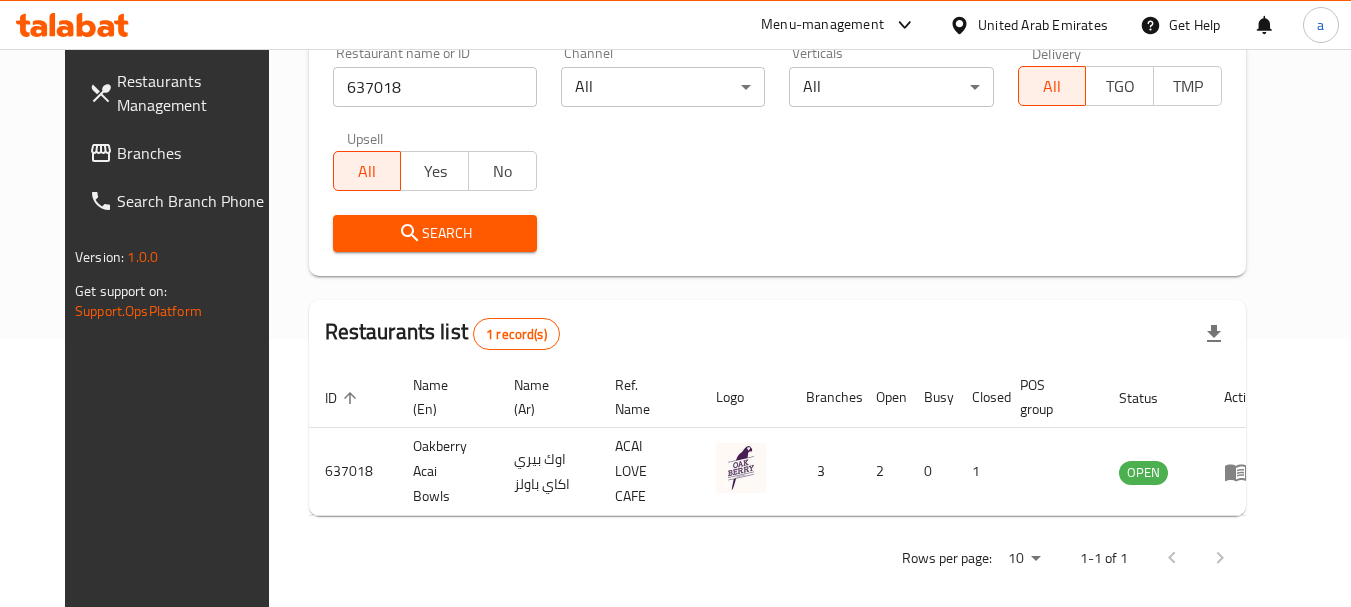 click on "United Arab Emirates" at bounding box center [1043, 25] 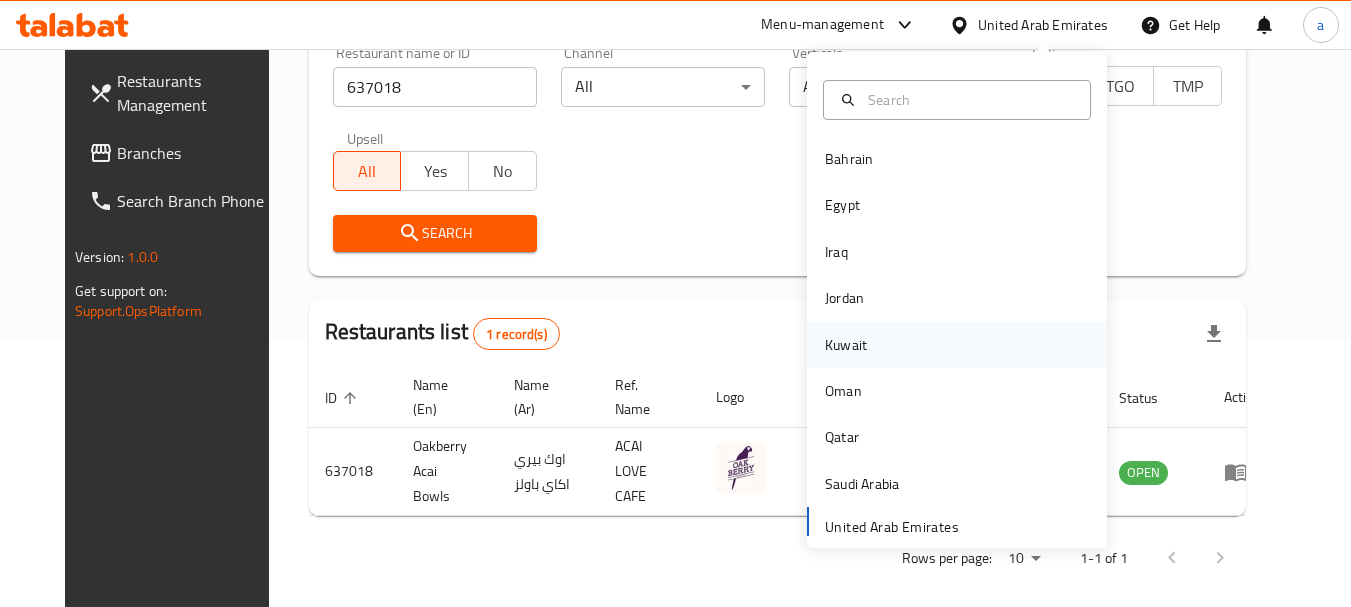 click on "Kuwait" at bounding box center (846, 345) 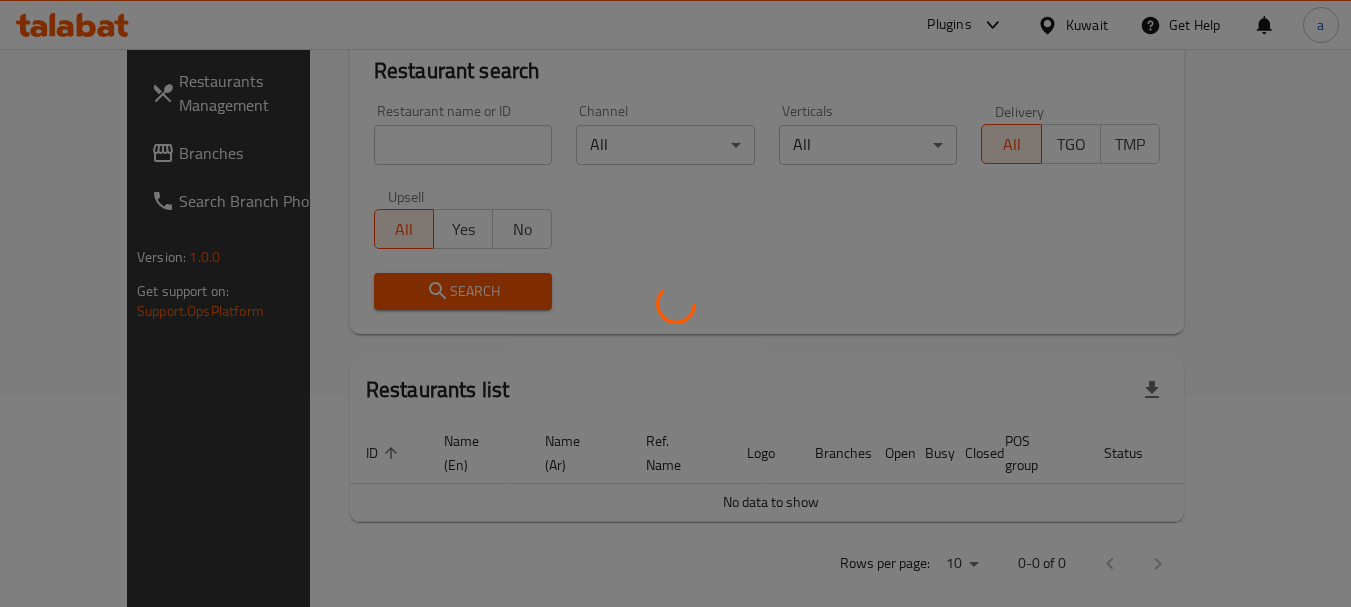 scroll, scrollTop: 268, scrollLeft: 0, axis: vertical 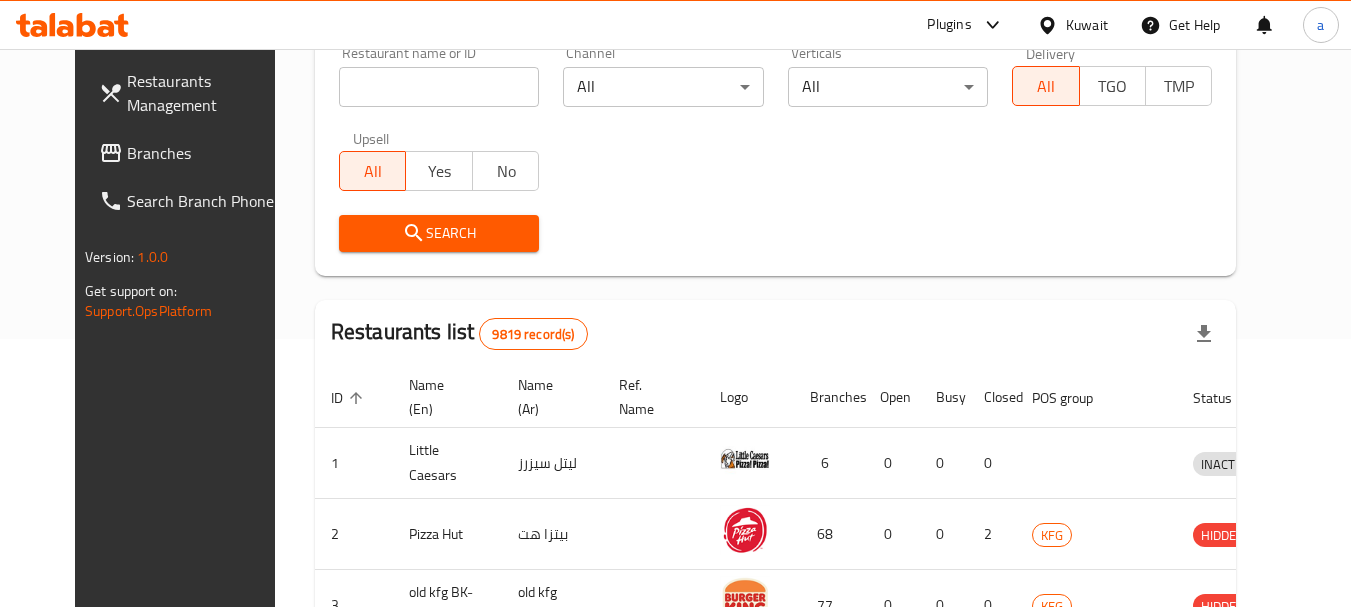 click on "Branches" at bounding box center [206, 153] 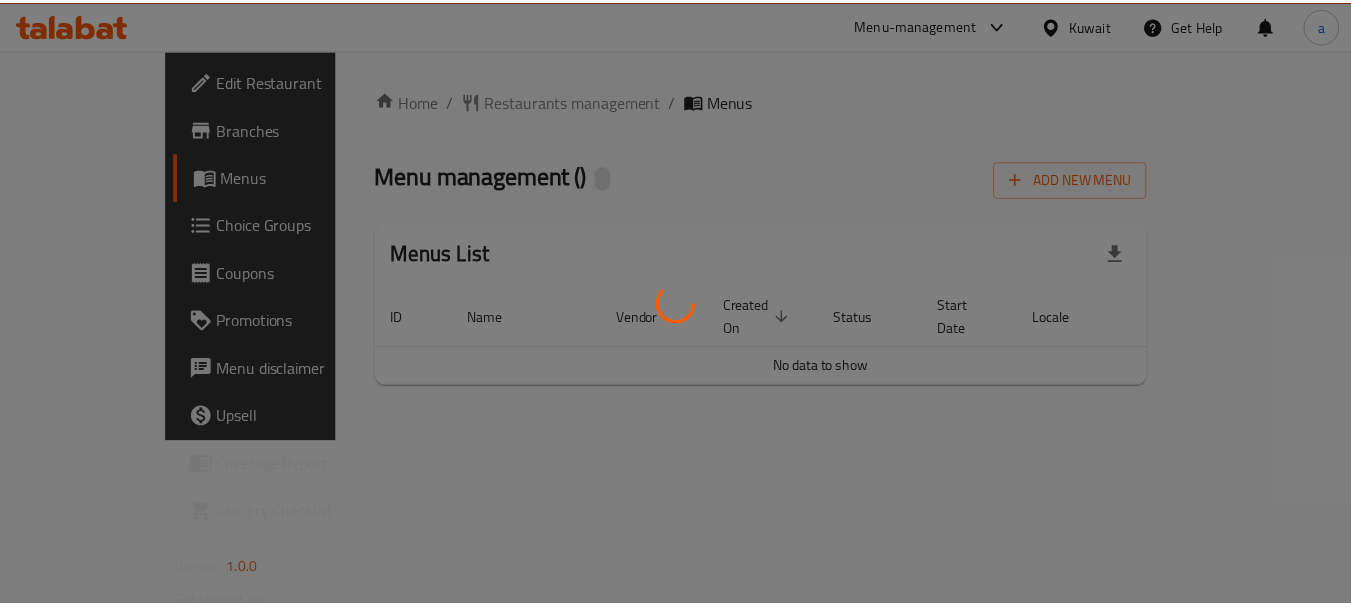 scroll, scrollTop: 0, scrollLeft: 0, axis: both 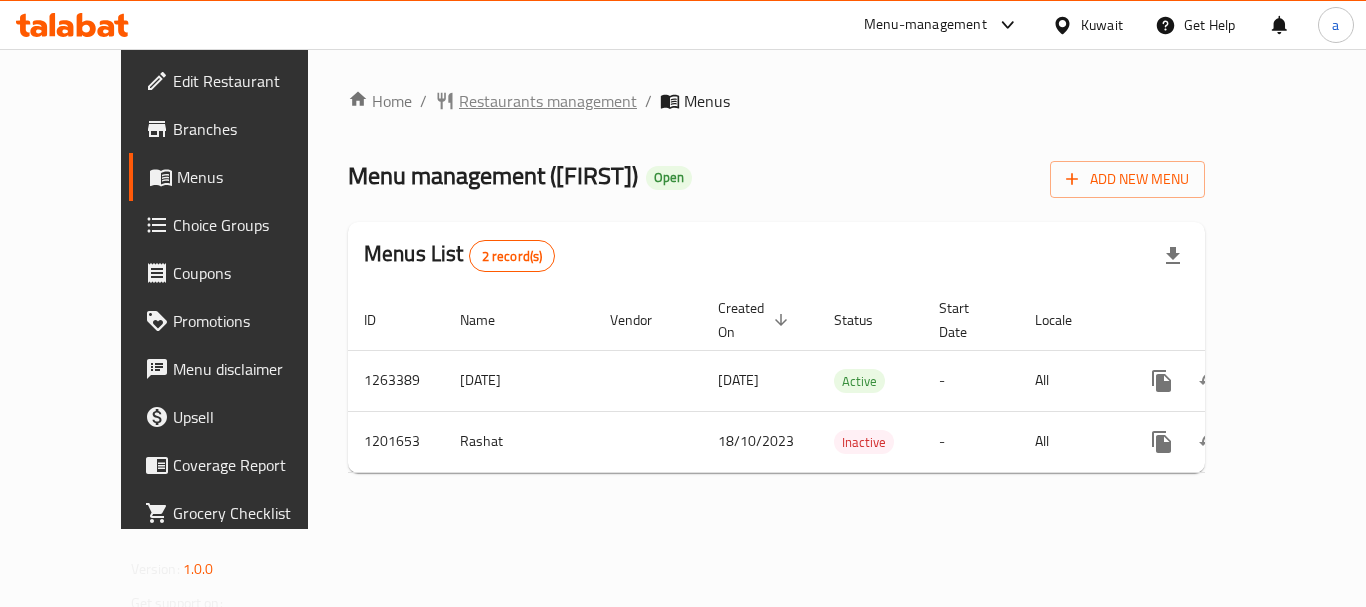 click on "Restaurants management" at bounding box center (548, 101) 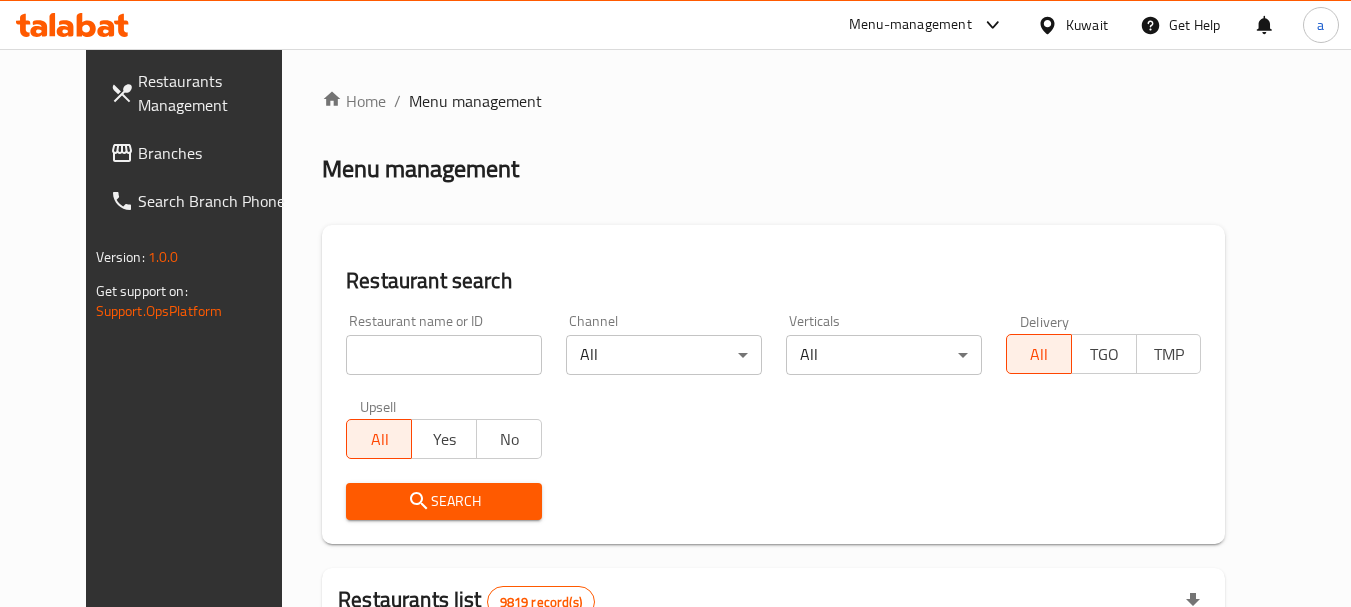 click at bounding box center (444, 355) 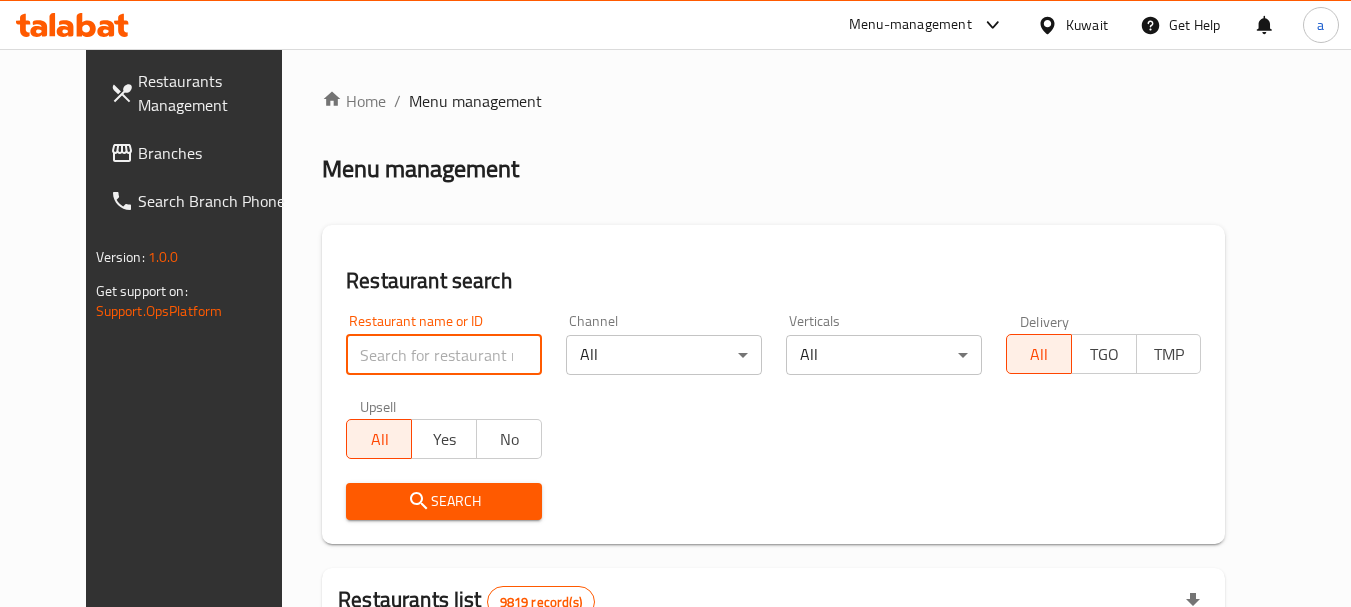 paste on "668986" 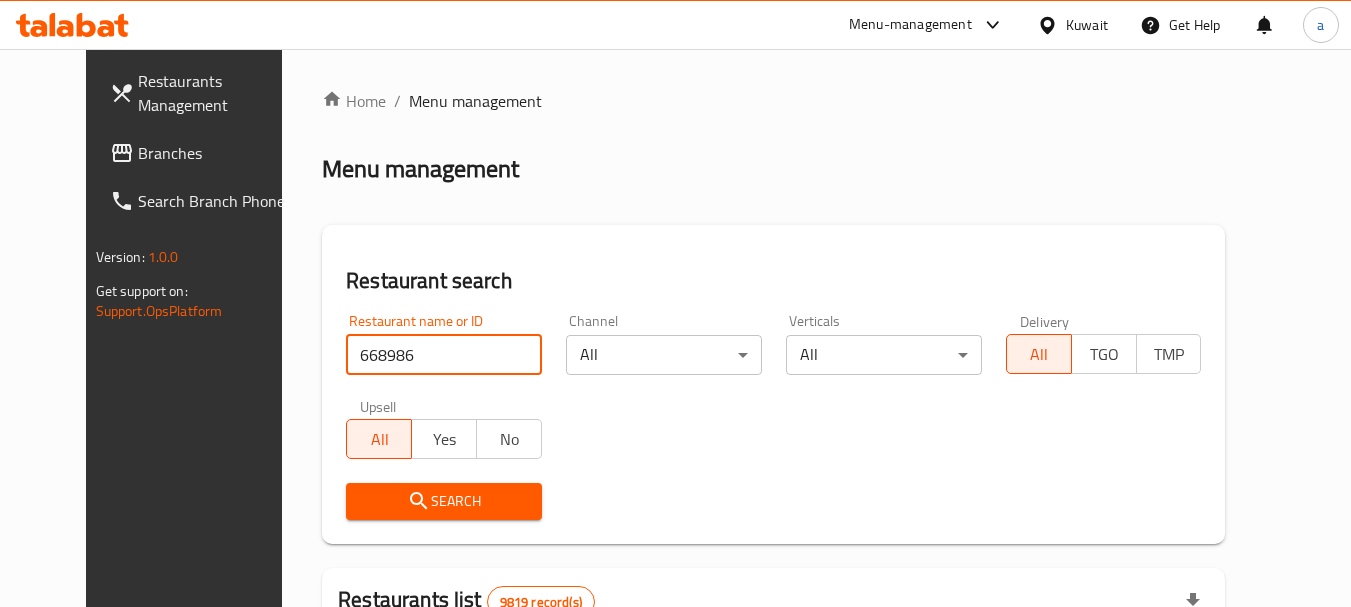 type on "668986" 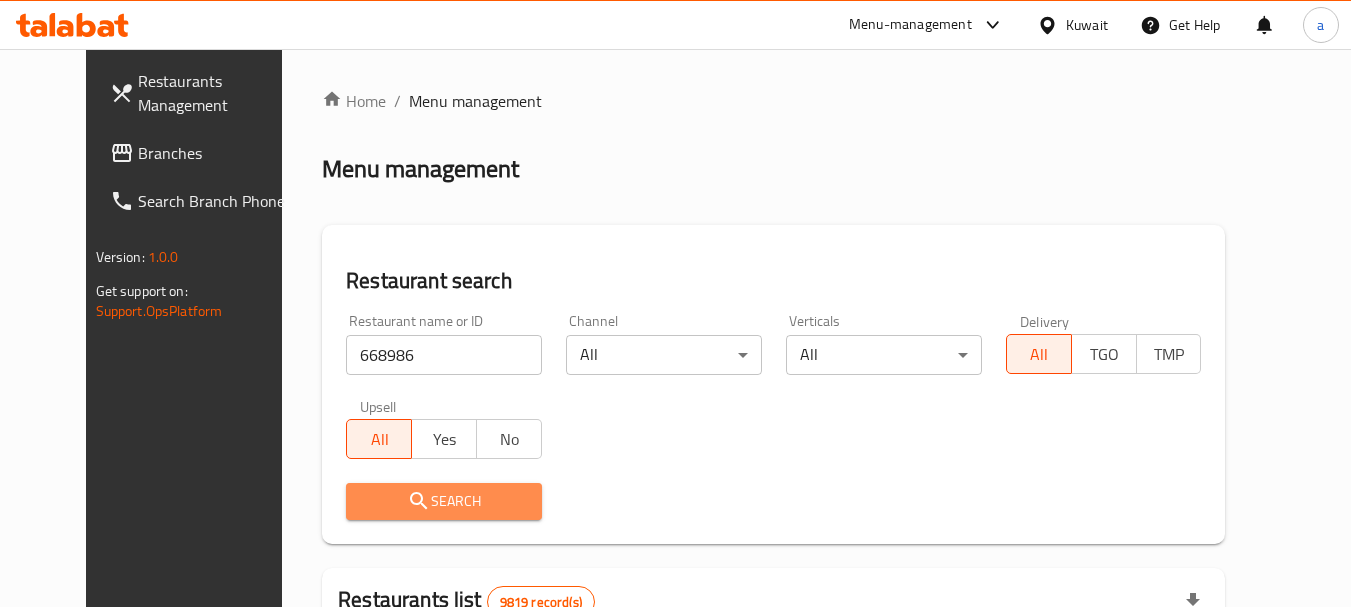 click on "Search" at bounding box center [444, 501] 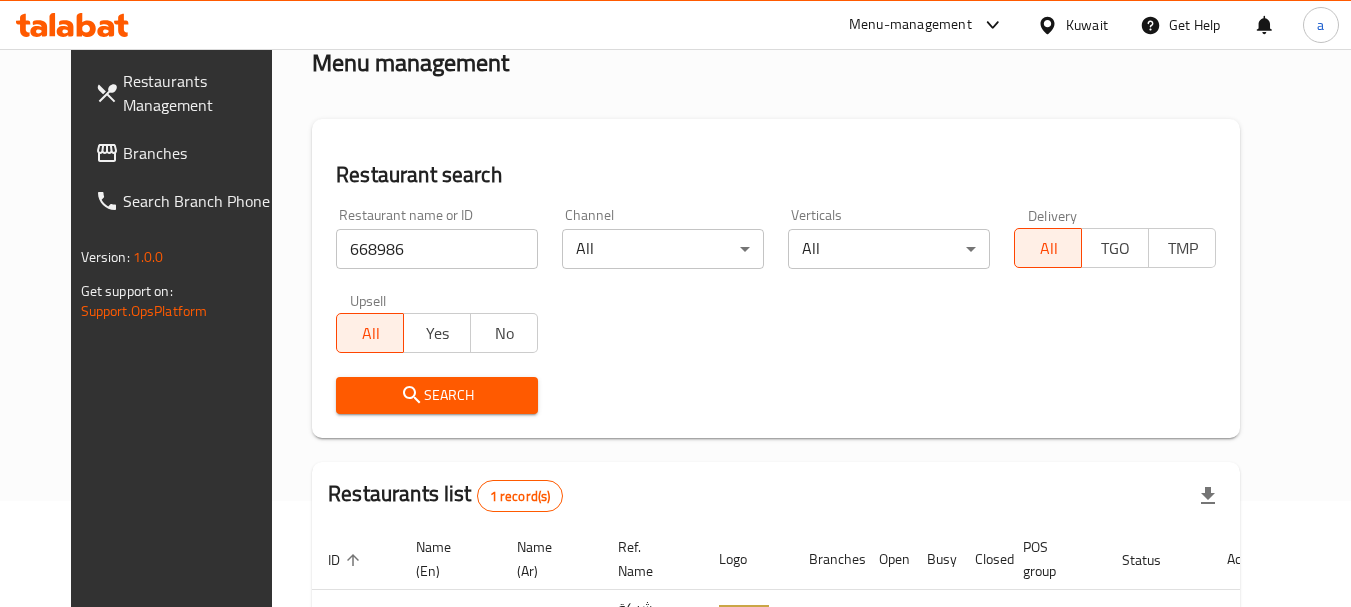 scroll, scrollTop: 268, scrollLeft: 0, axis: vertical 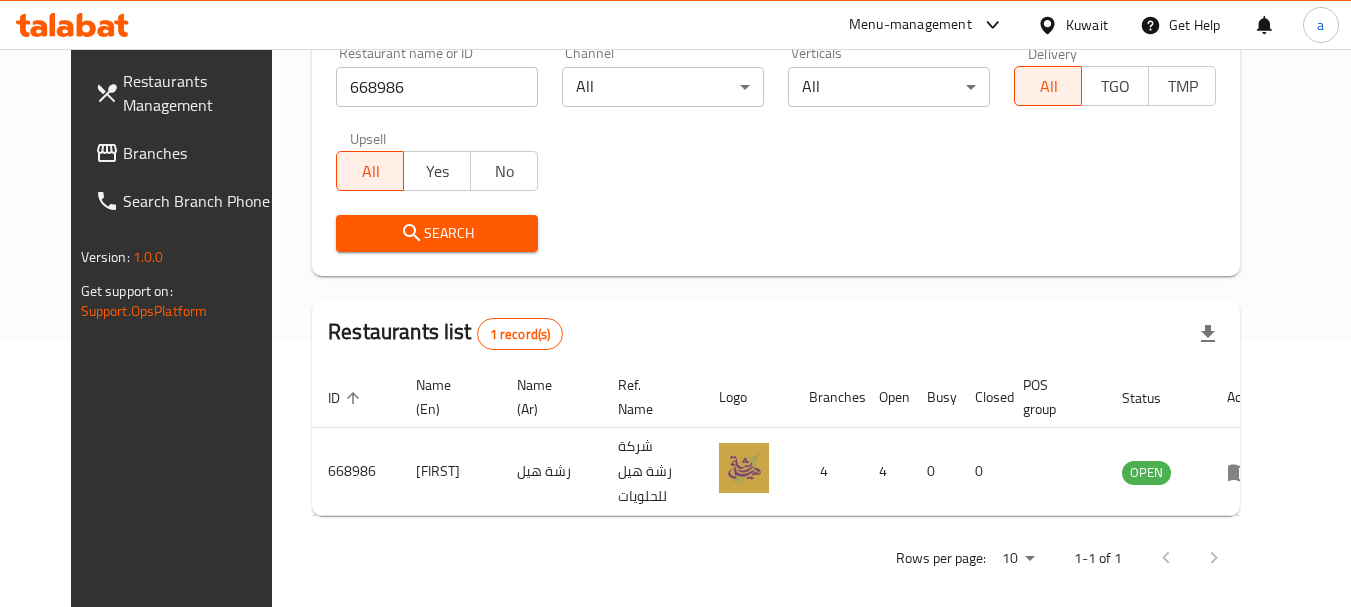 click on "Kuwait" at bounding box center [1087, 25] 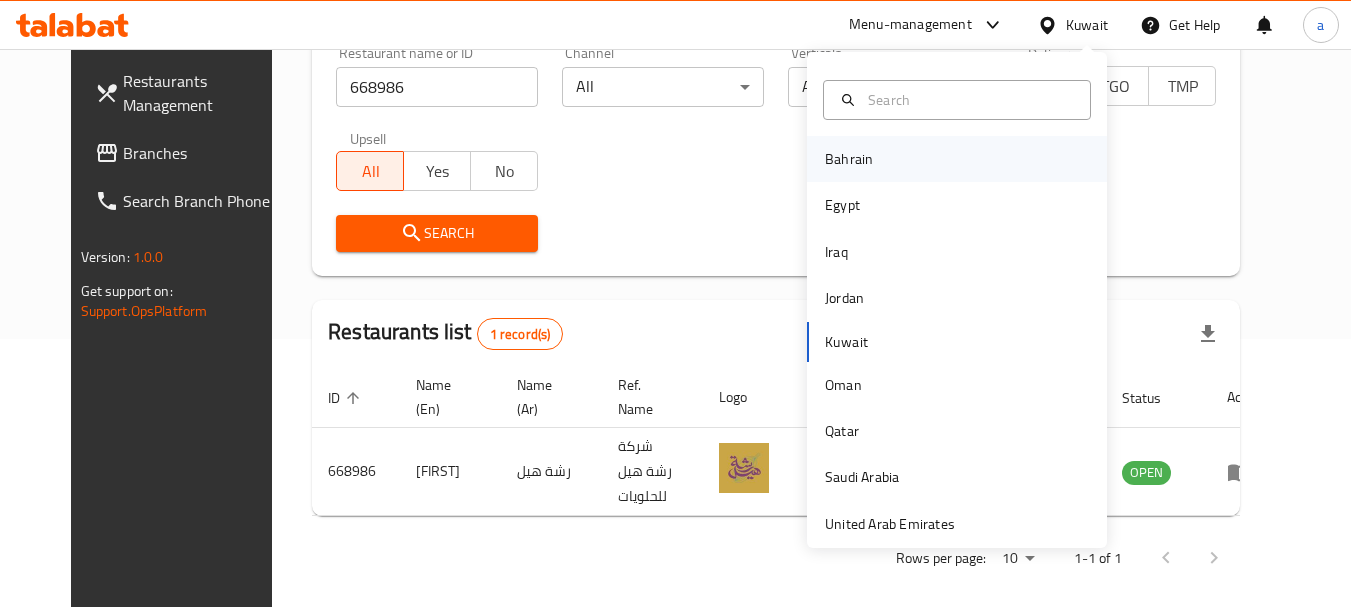click on "Bahrain" at bounding box center [849, 159] 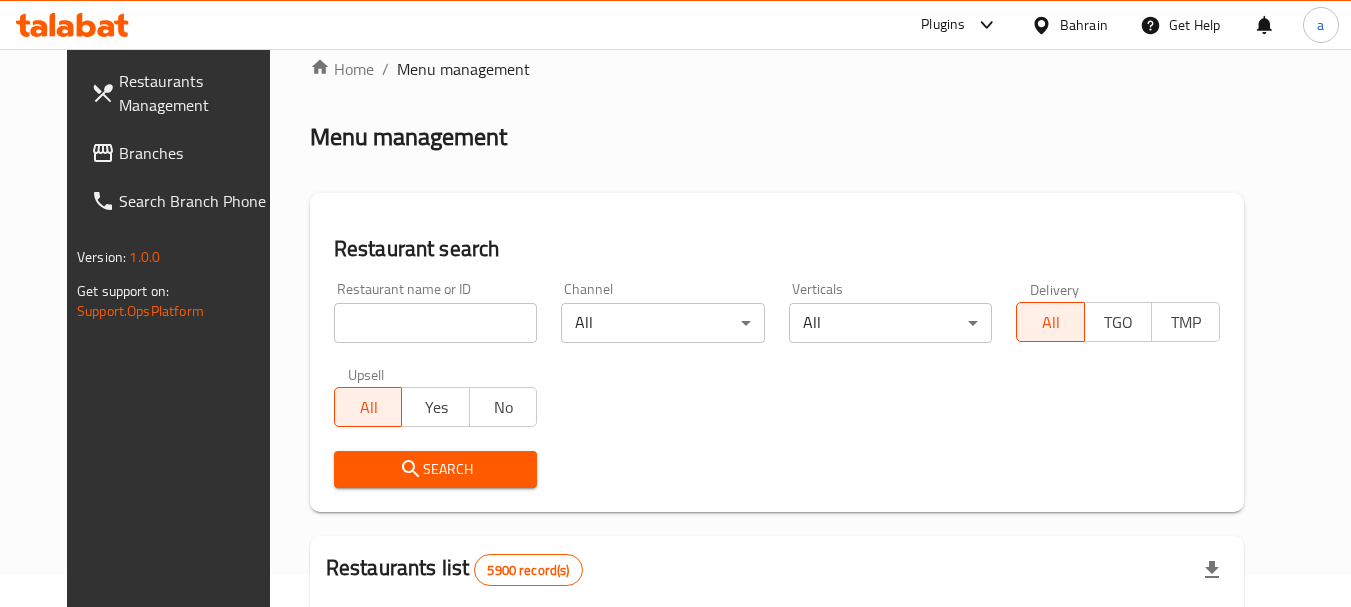 scroll, scrollTop: 0, scrollLeft: 0, axis: both 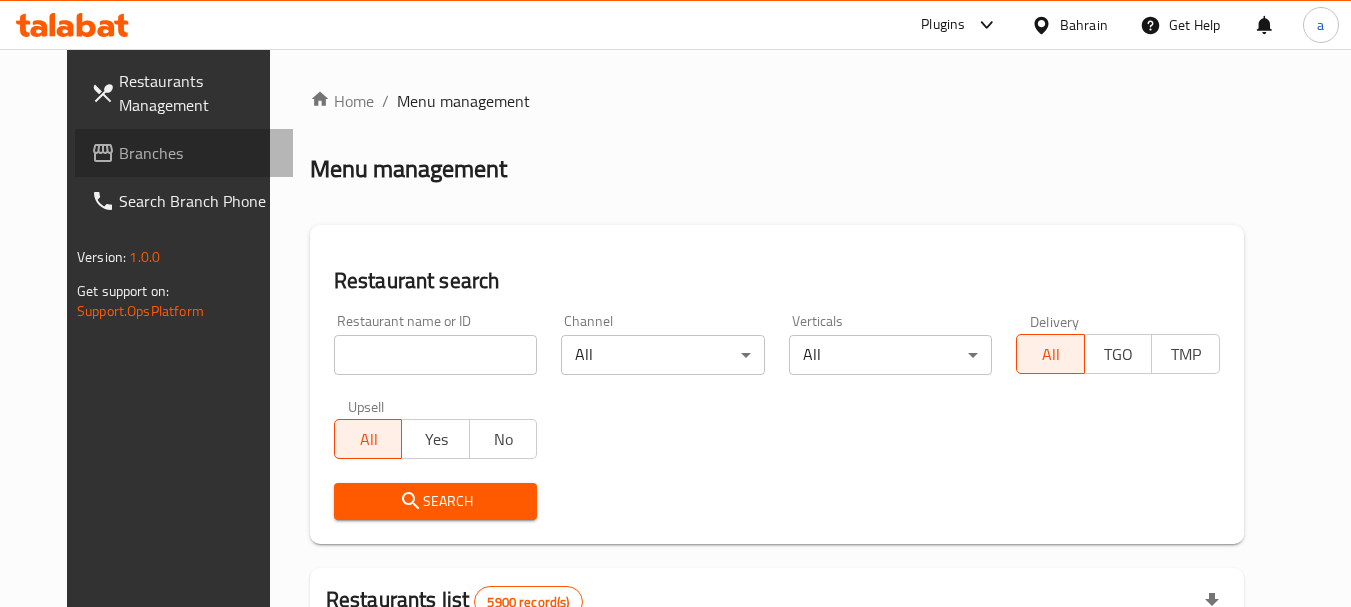 click on "Branches" at bounding box center (198, 153) 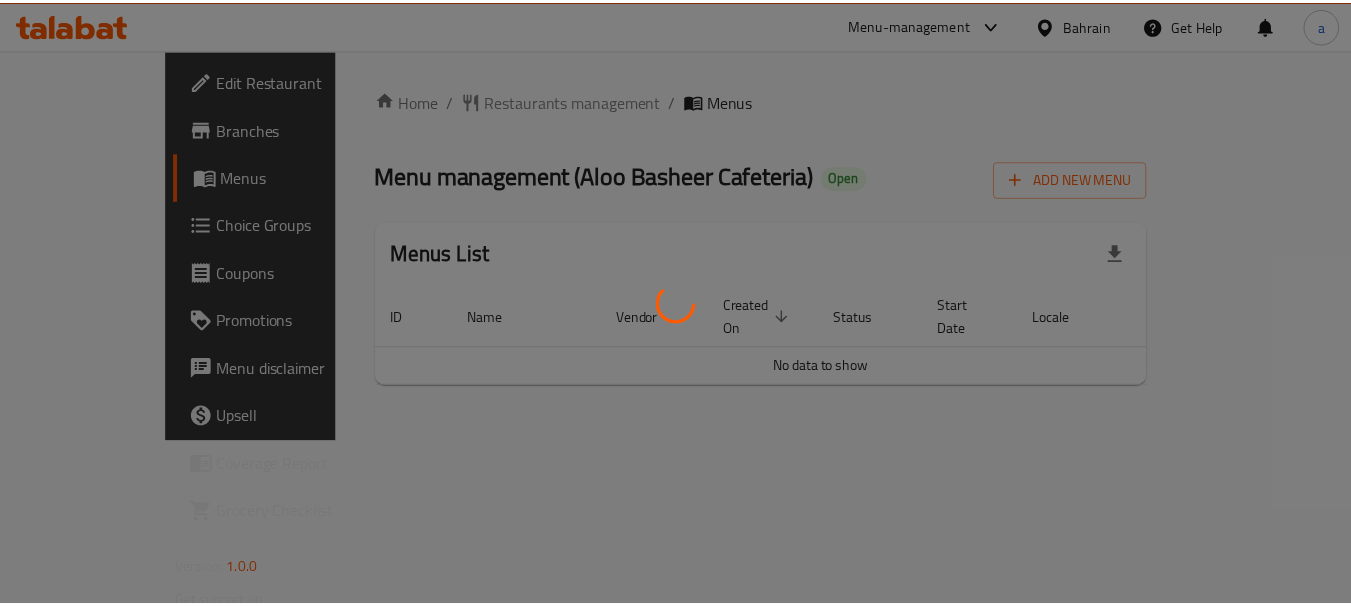 scroll, scrollTop: 0, scrollLeft: 0, axis: both 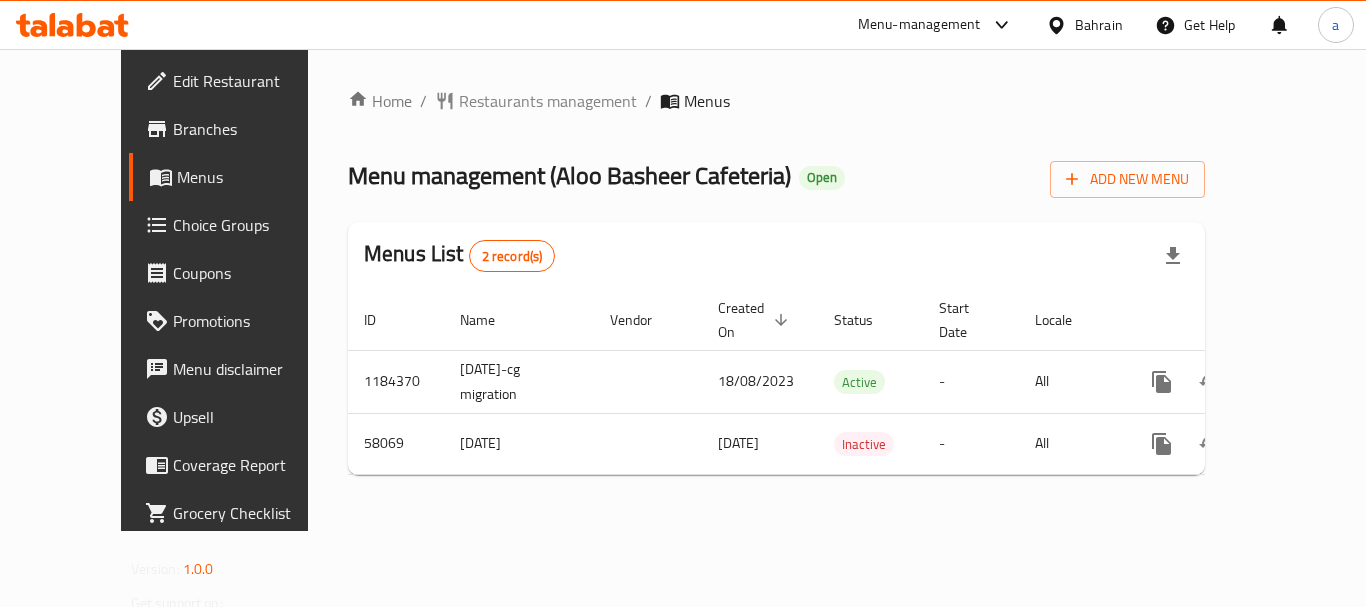 click on "Restaurants management" at bounding box center (548, 101) 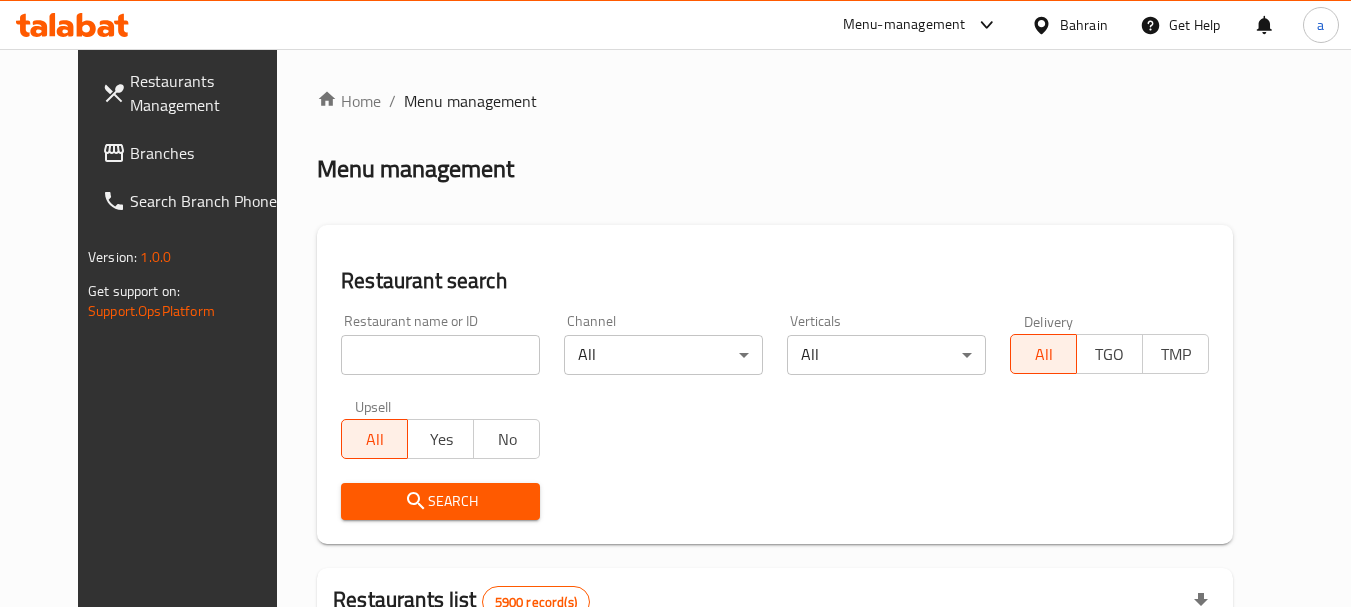 click at bounding box center [440, 355] 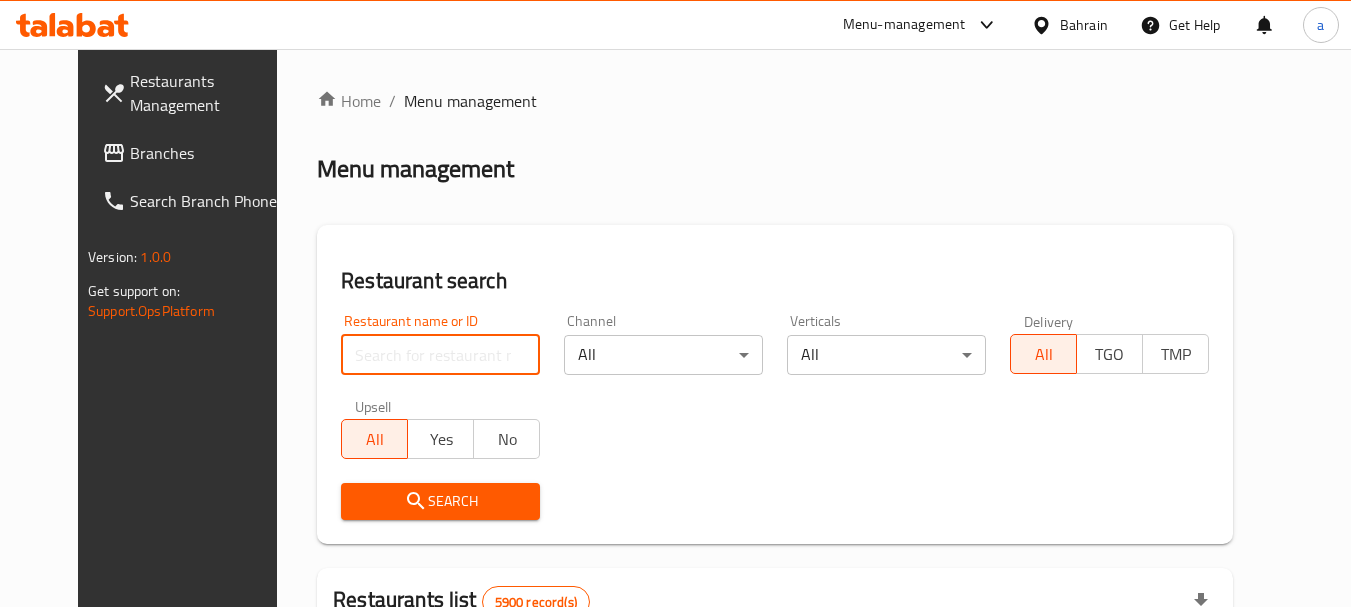 paste on "28329" 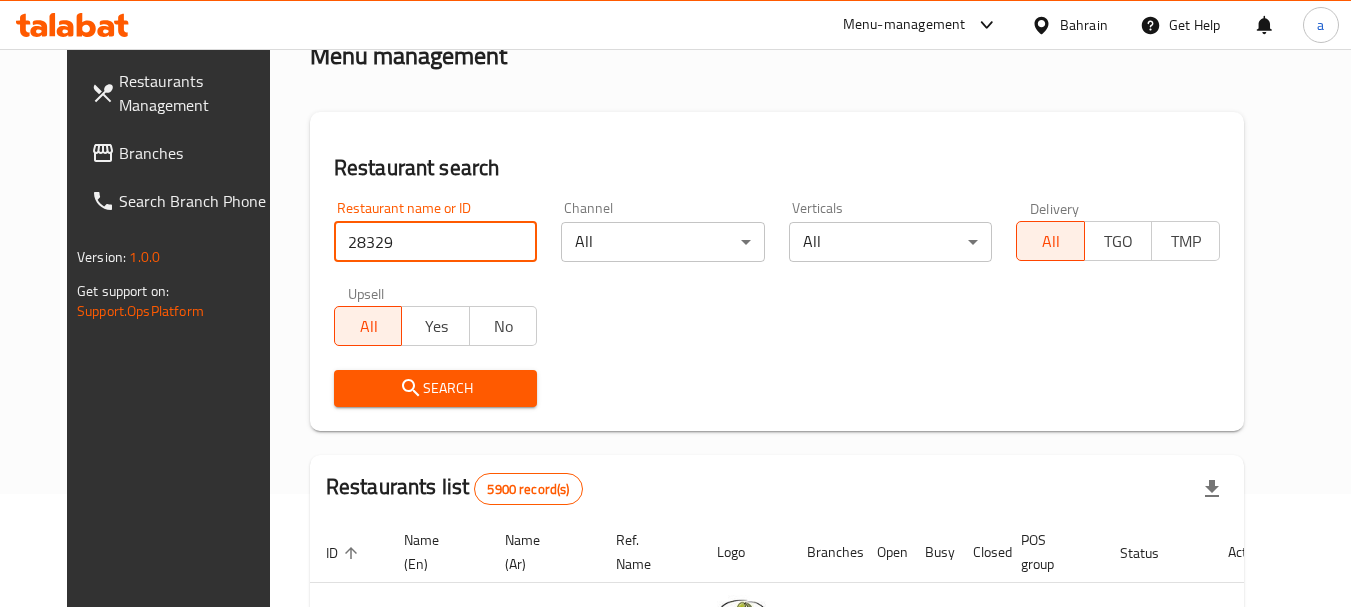 scroll, scrollTop: 200, scrollLeft: 0, axis: vertical 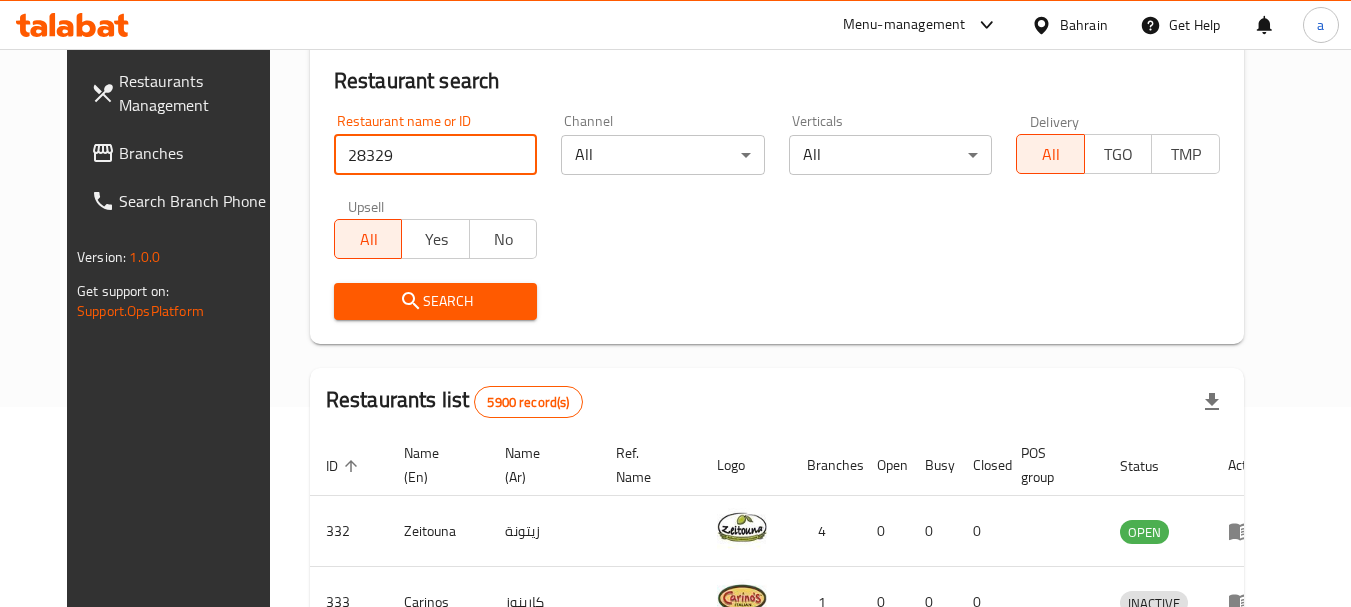 type on "28329" 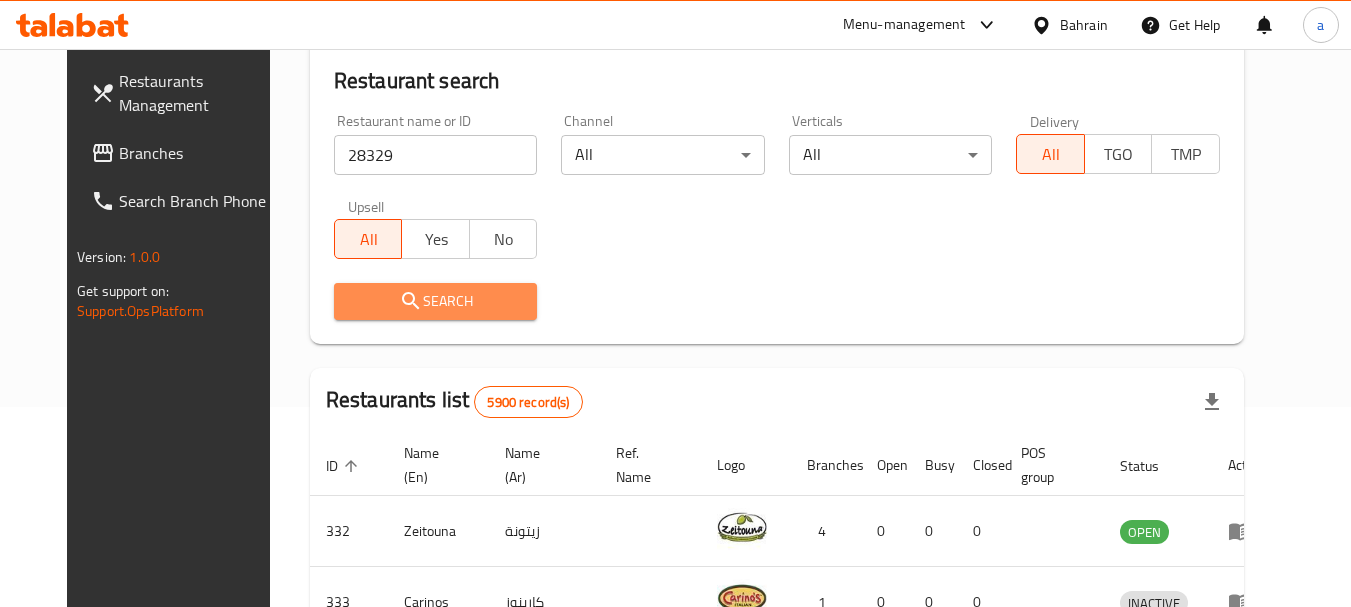 click on "Search" at bounding box center [436, 301] 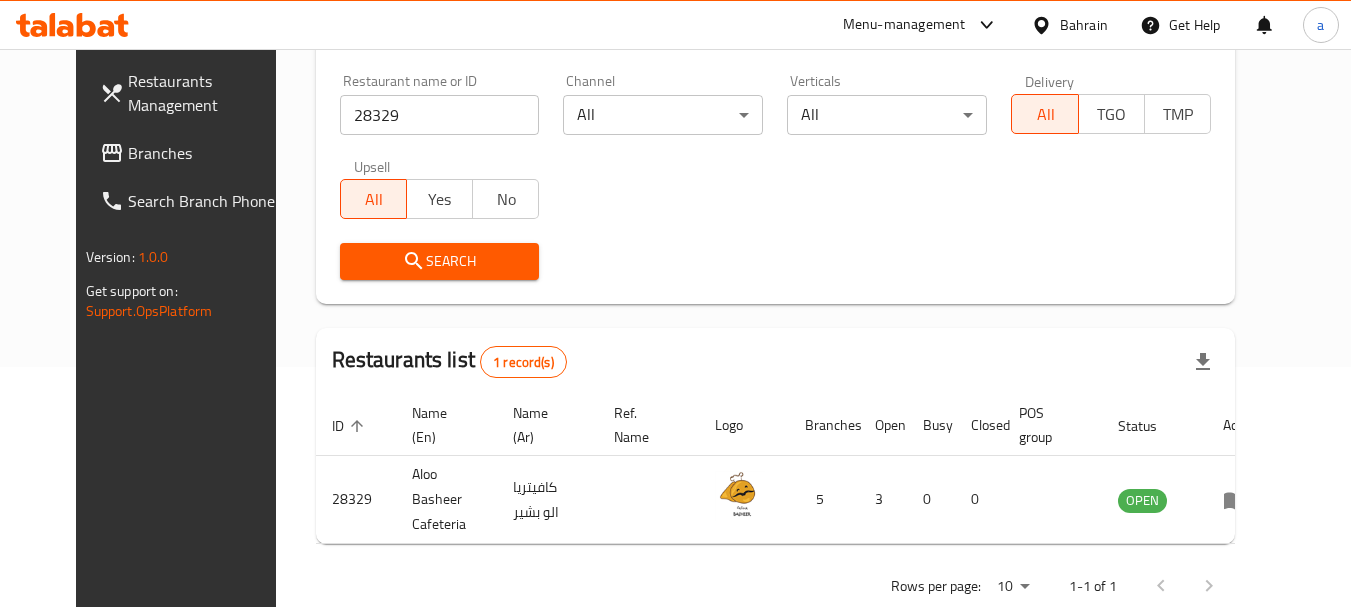 scroll, scrollTop: 268, scrollLeft: 0, axis: vertical 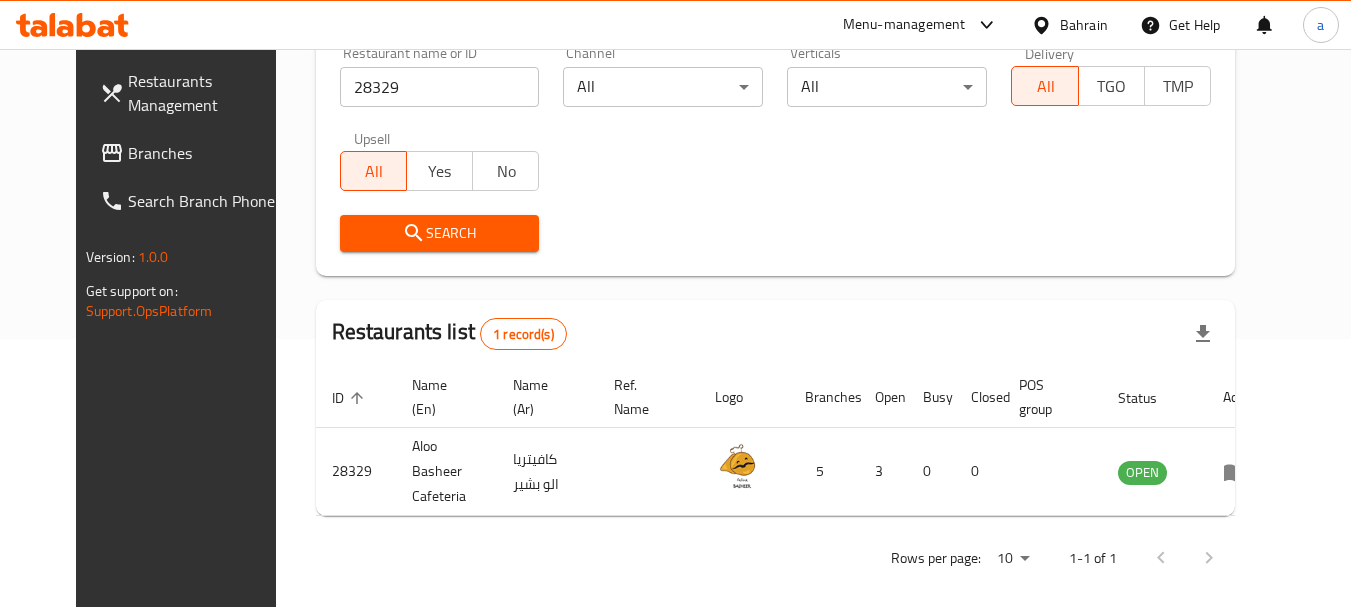 click on "Bahrain" at bounding box center (1084, 25) 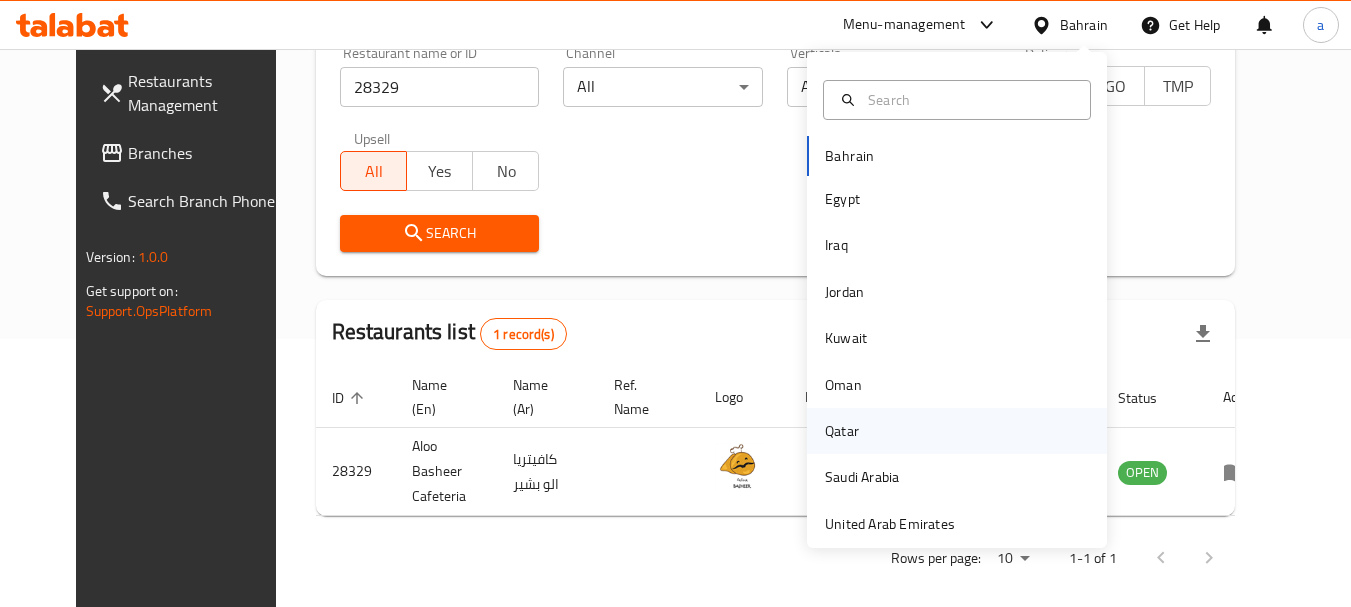 click on "Qatar" at bounding box center [842, 431] 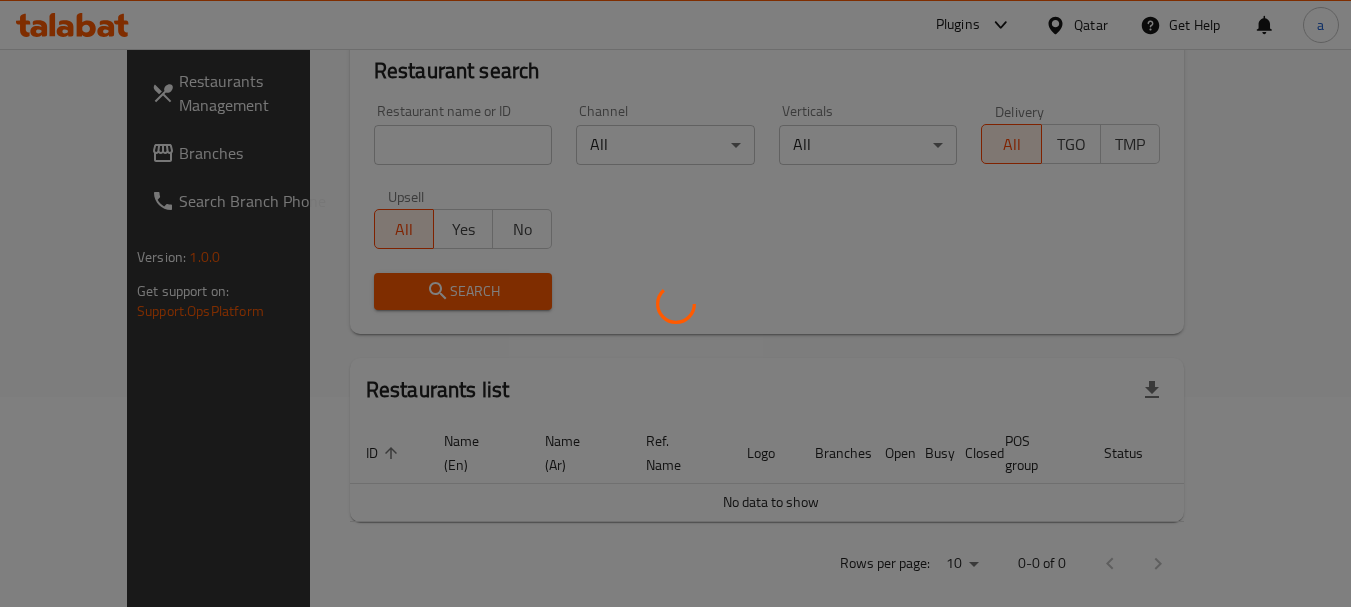 scroll, scrollTop: 268, scrollLeft: 0, axis: vertical 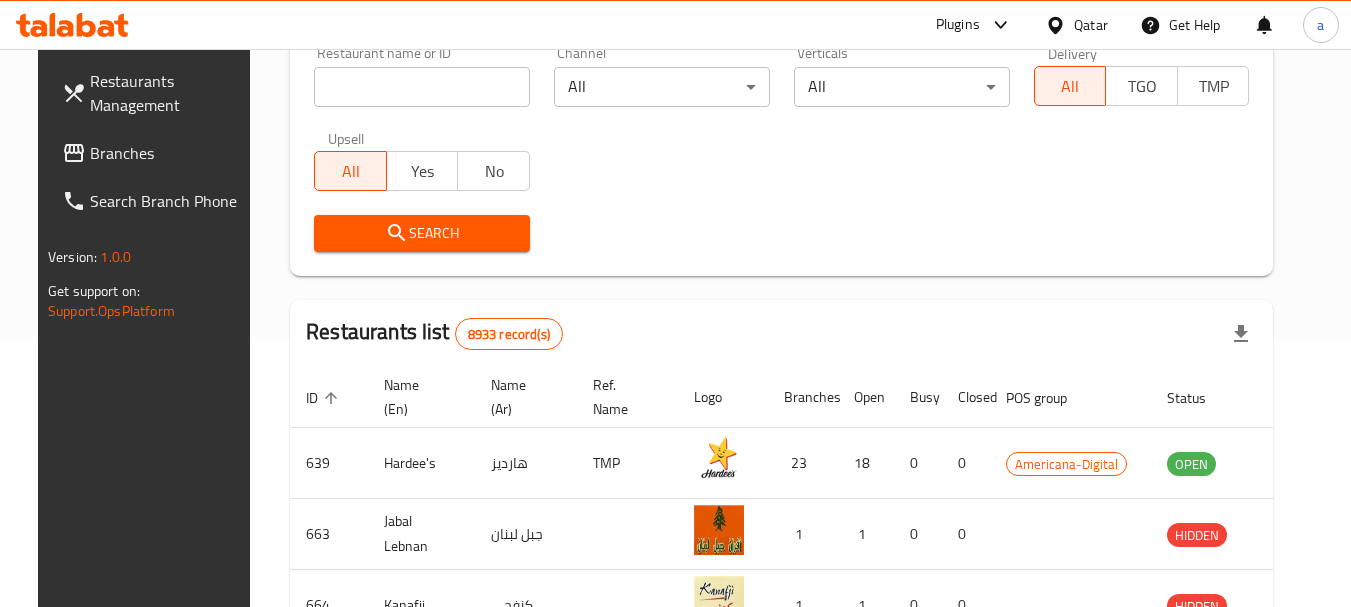 click on "Branches" at bounding box center [169, 153] 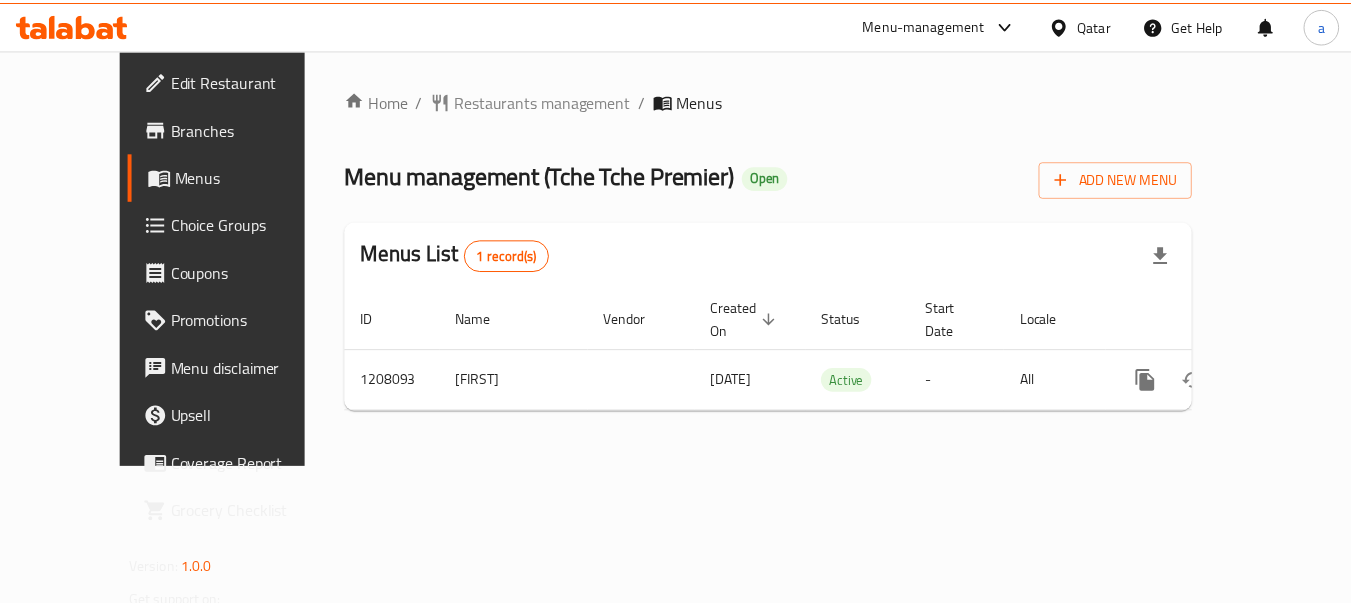 scroll, scrollTop: 0, scrollLeft: 0, axis: both 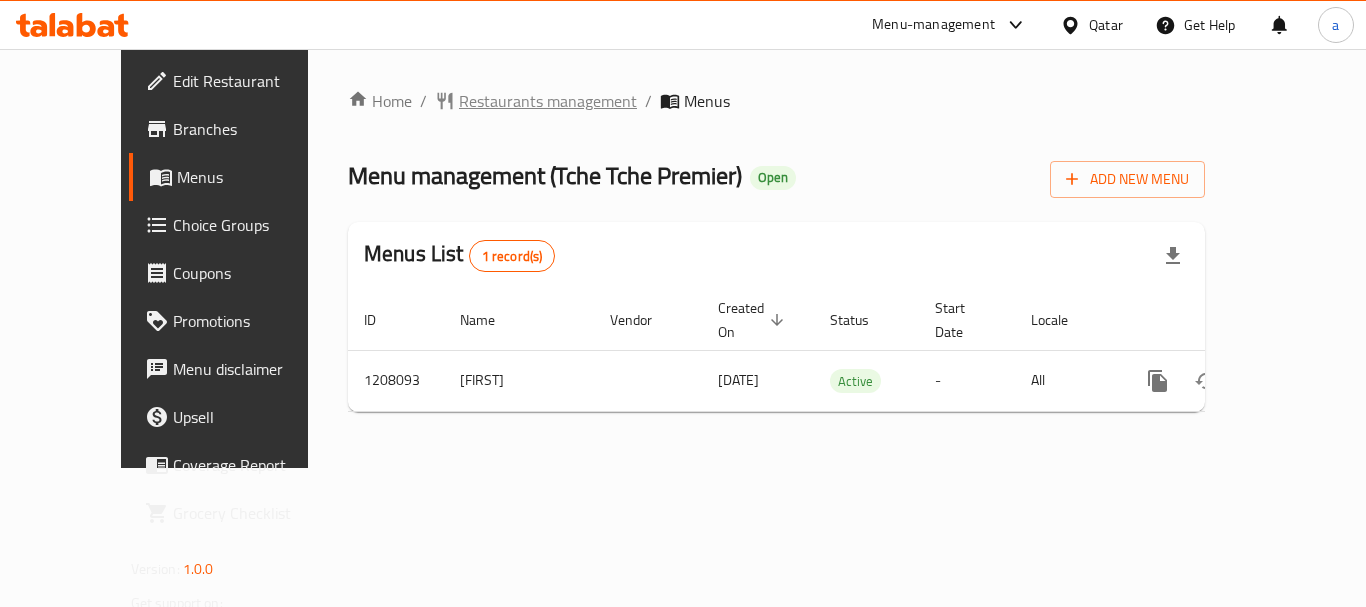 click on "Restaurants management" at bounding box center (548, 101) 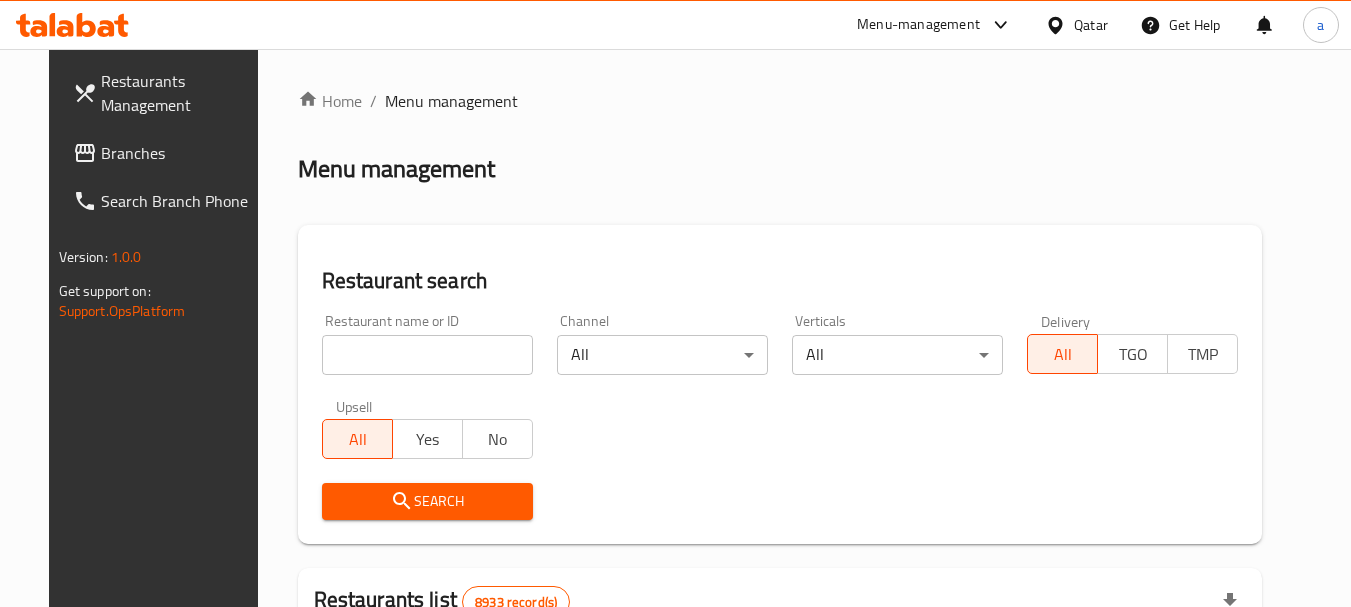 click at bounding box center [427, 355] 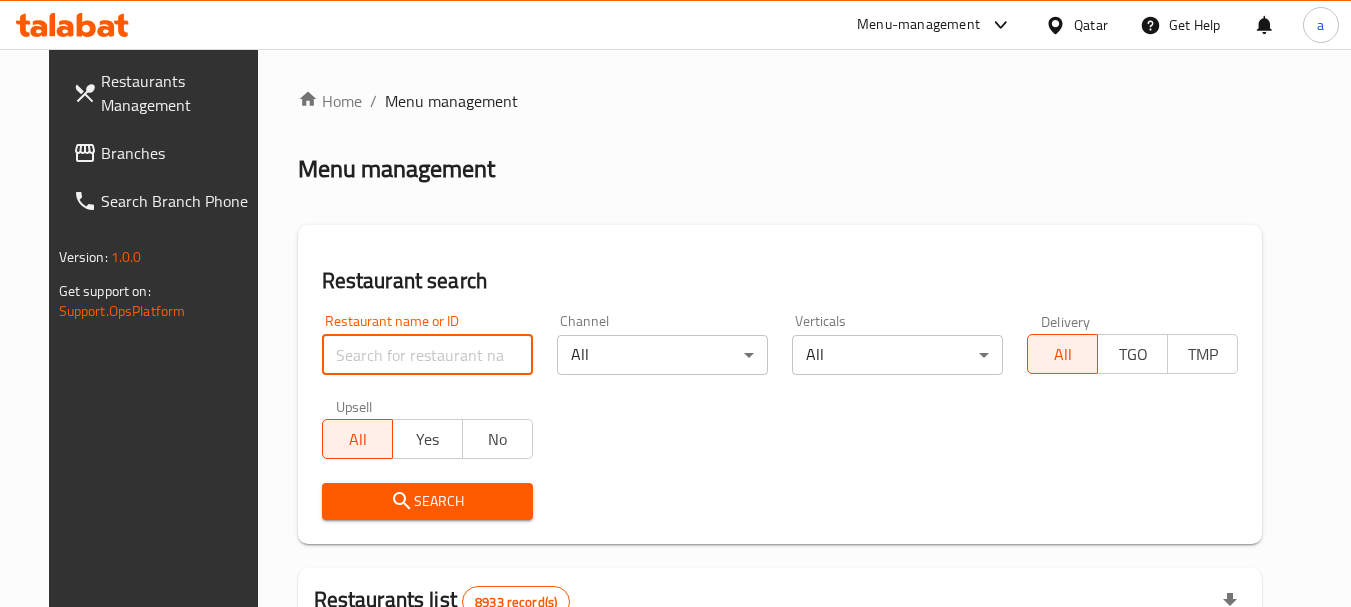 paste on "670770" 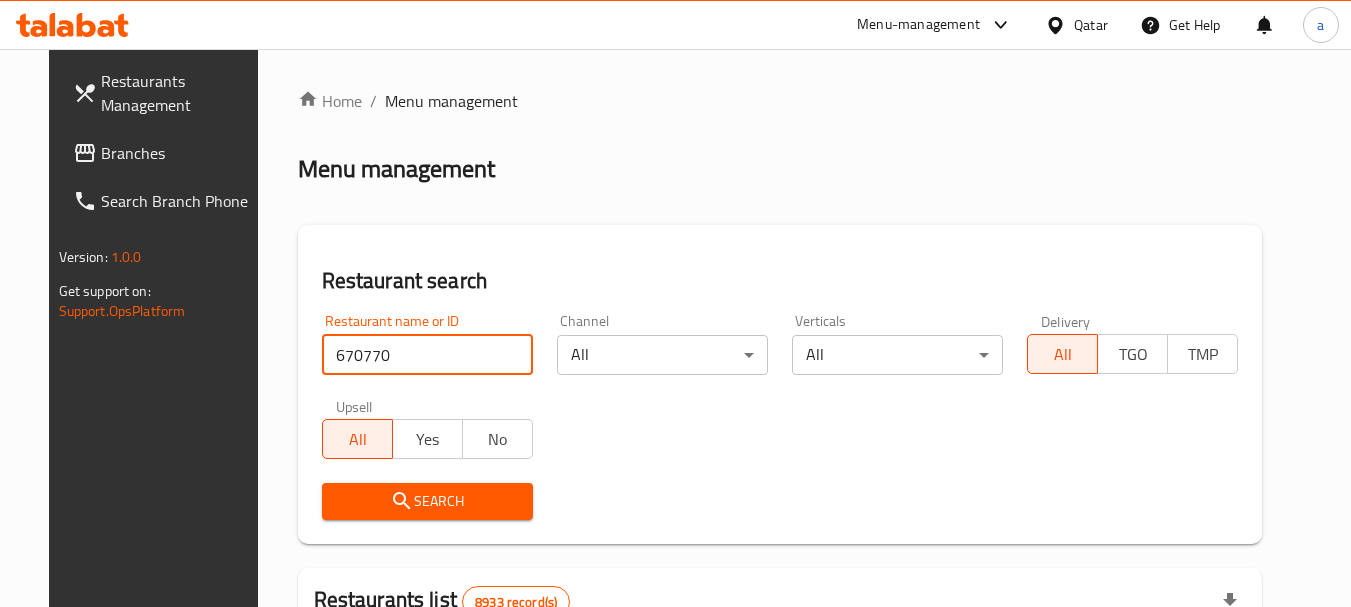type on "670770" 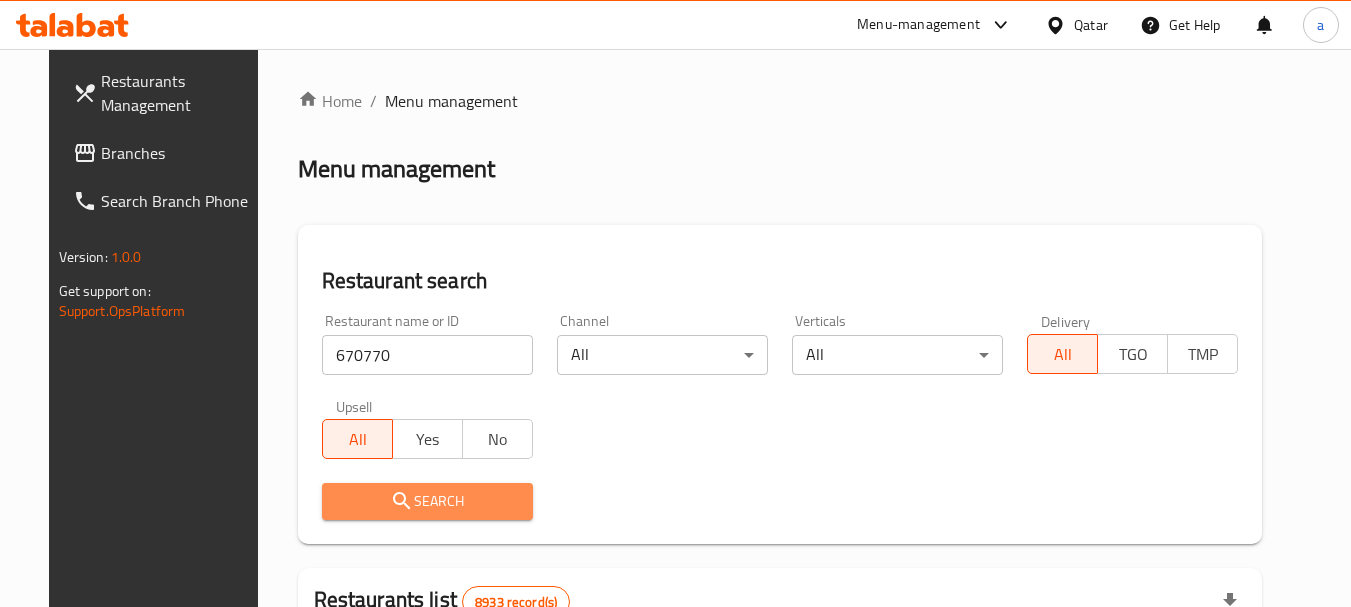 click on "Search" at bounding box center (427, 501) 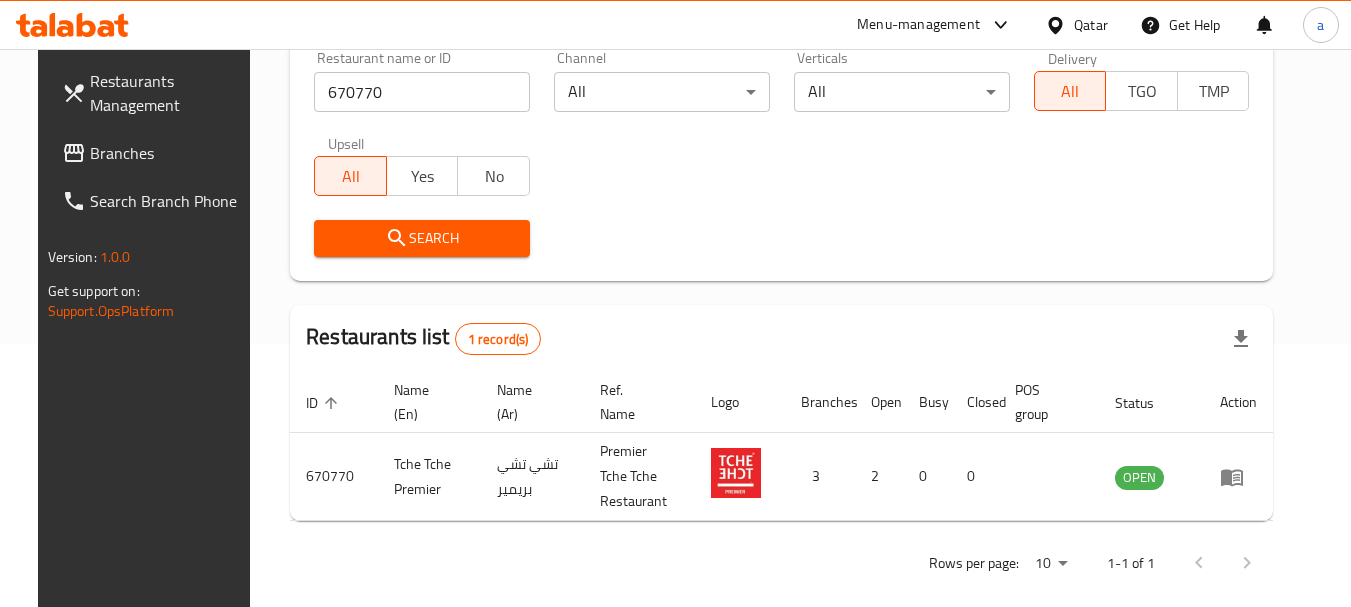 scroll, scrollTop: 268, scrollLeft: 0, axis: vertical 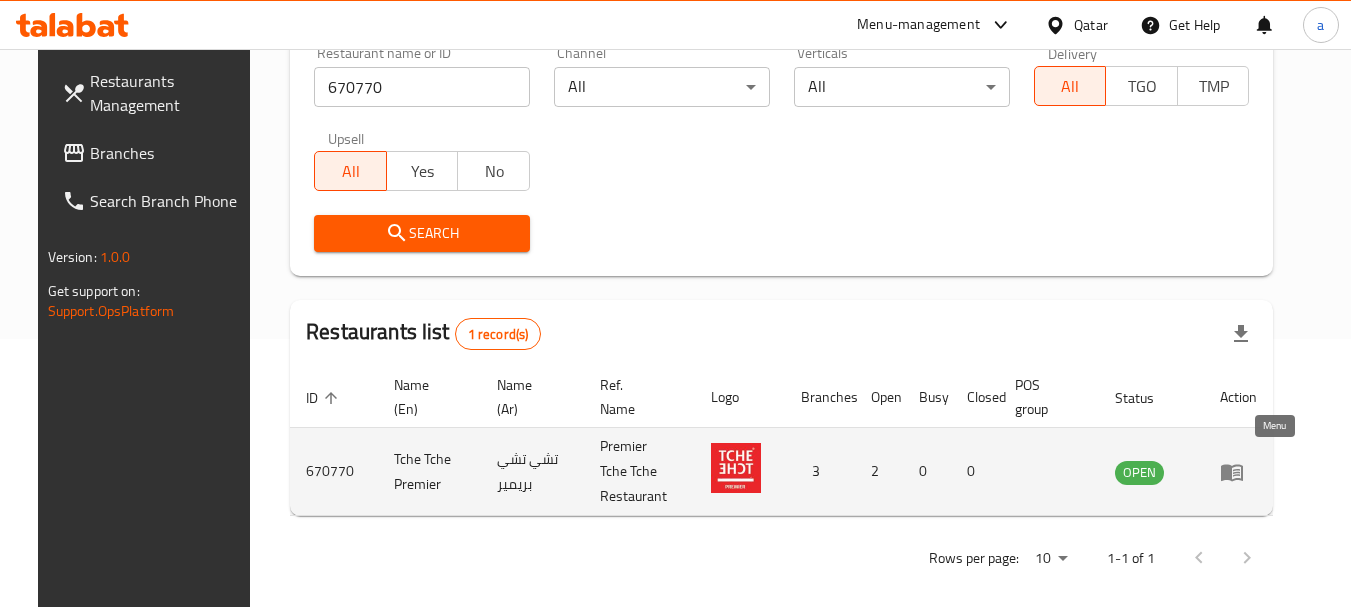 click 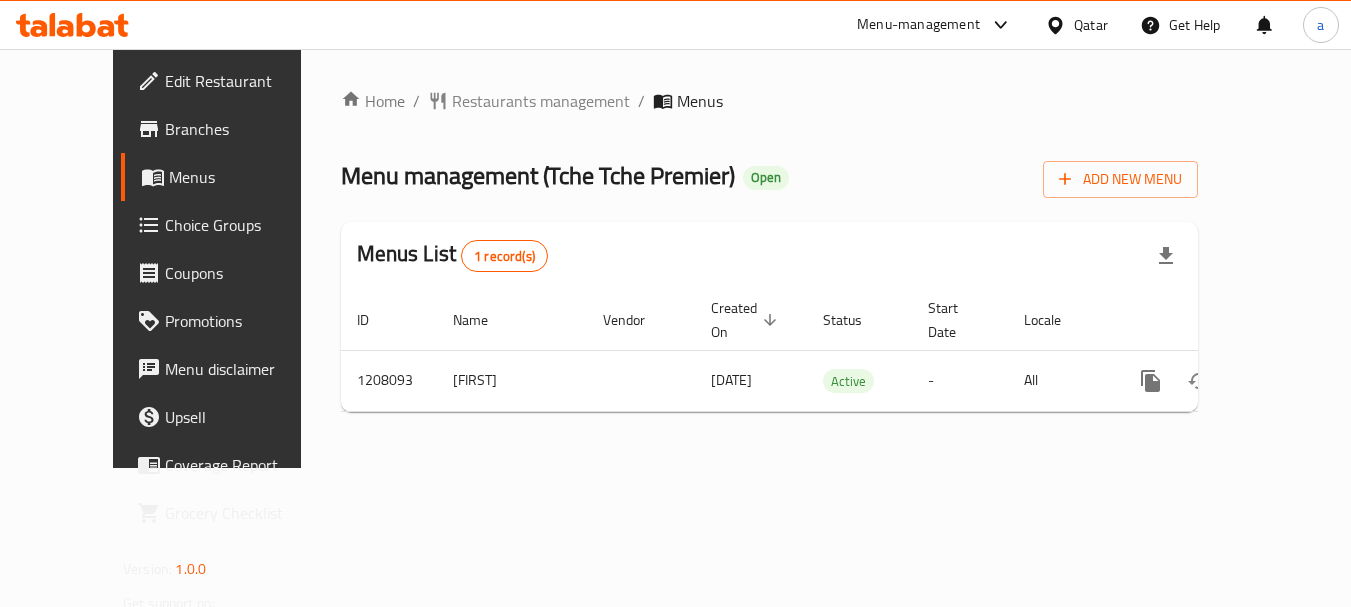 scroll, scrollTop: 0, scrollLeft: 0, axis: both 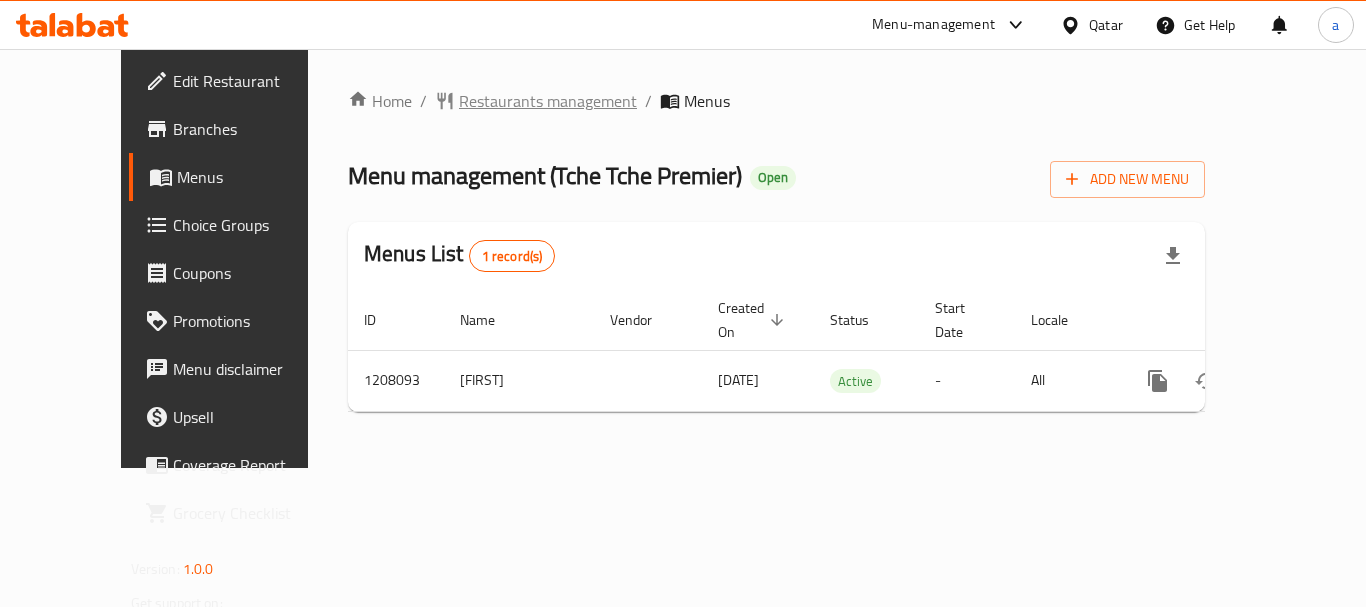 click on "Restaurants management" at bounding box center (548, 101) 